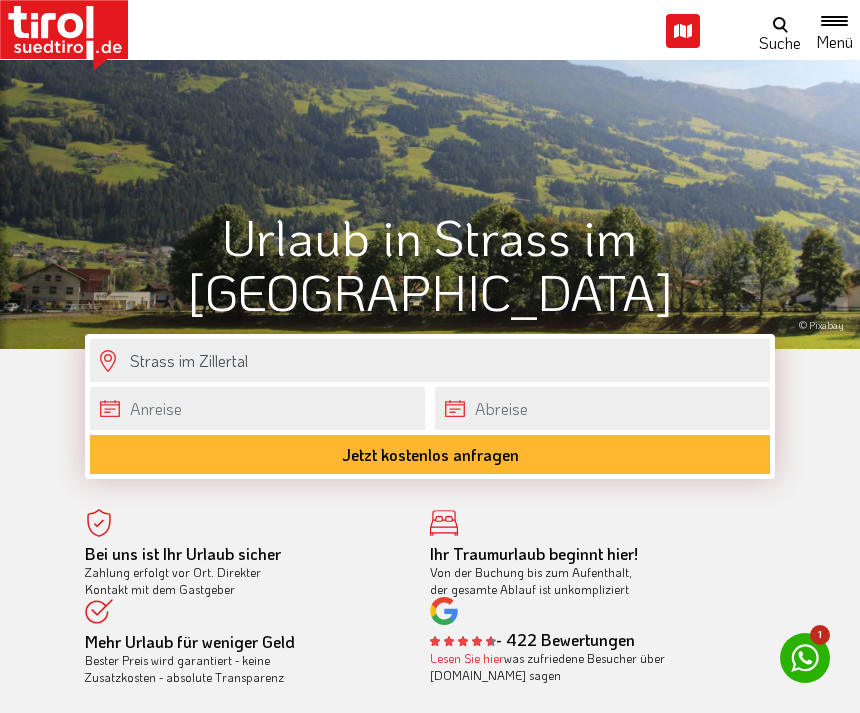scroll, scrollTop: 0, scrollLeft: 0, axis: both 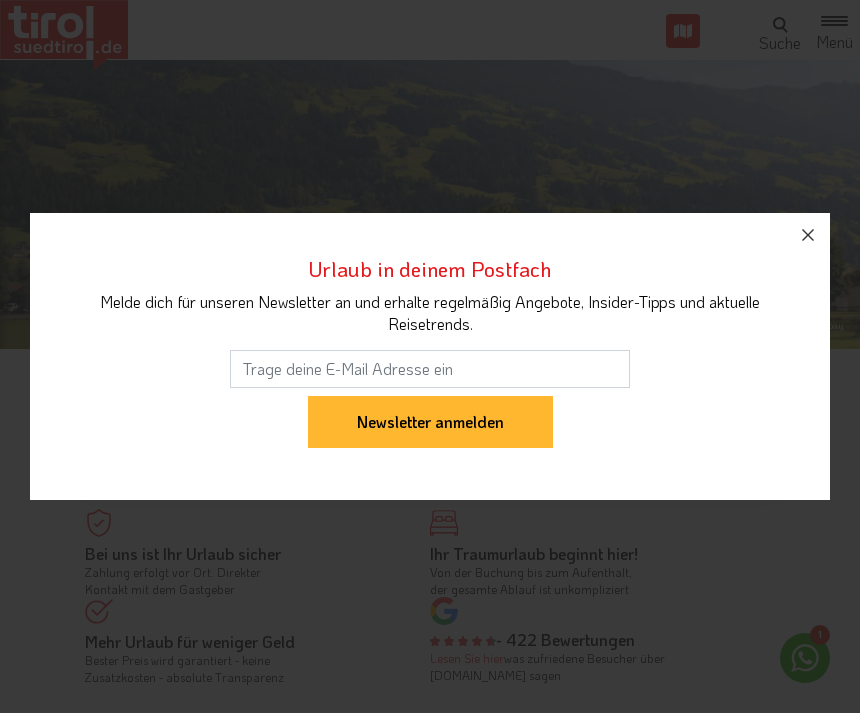 click at bounding box center [808, 235] 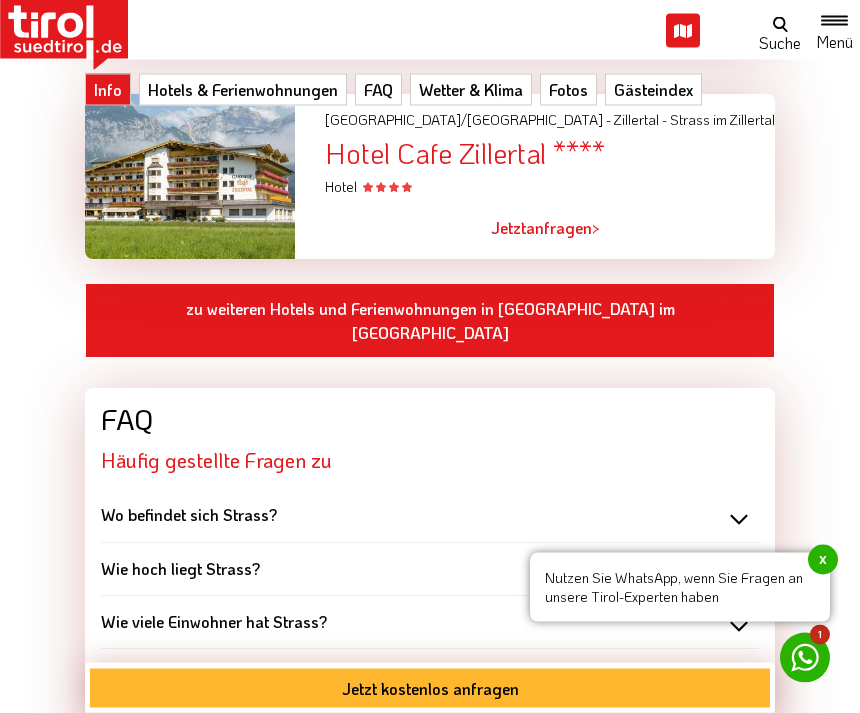 scroll, scrollTop: 1482, scrollLeft: 0, axis: vertical 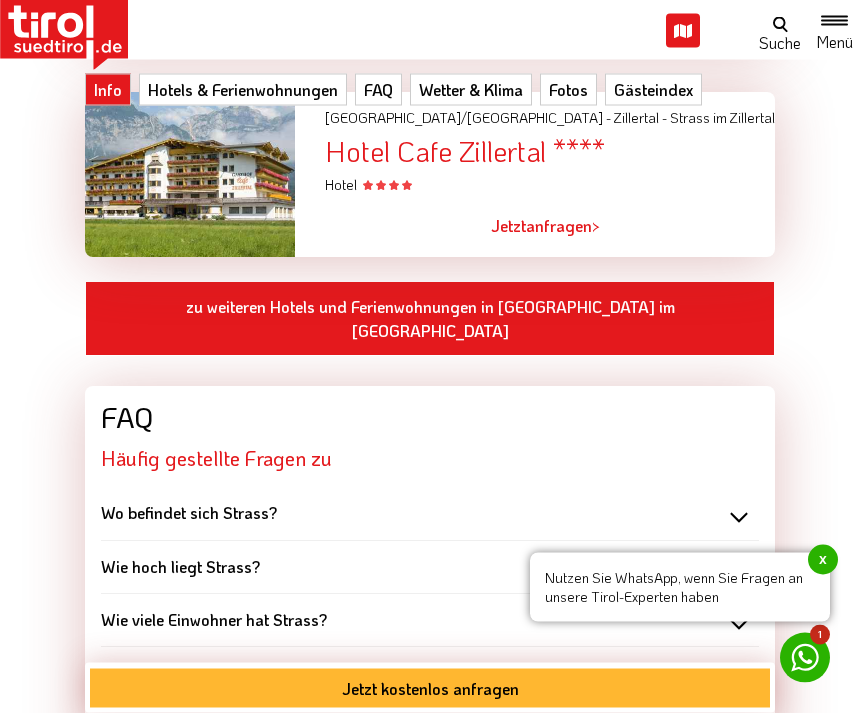 click on "zu weiteren Hotels und Ferienwohnungen in [GEOGRAPHIC_DATA] im [GEOGRAPHIC_DATA]" at bounding box center (430, 320) 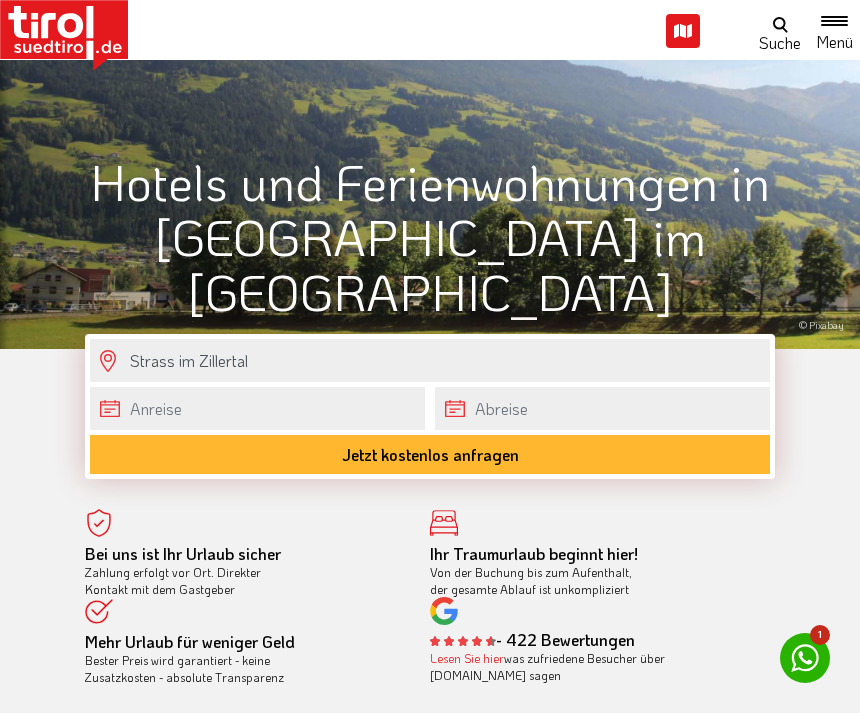 scroll, scrollTop: 0, scrollLeft: 0, axis: both 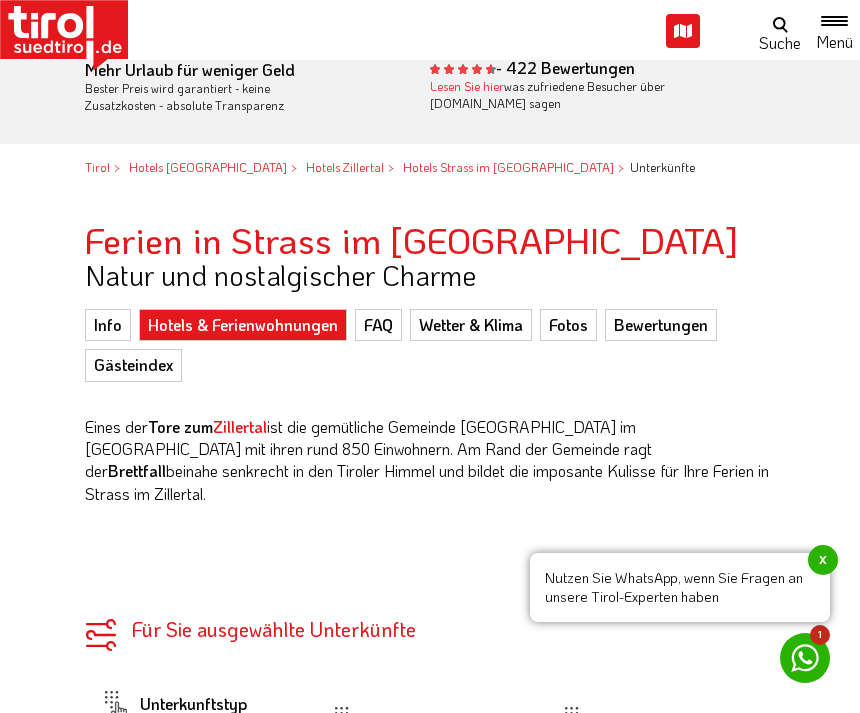 click on "Hotels & Ferienwohnungen" at bounding box center (243, 325) 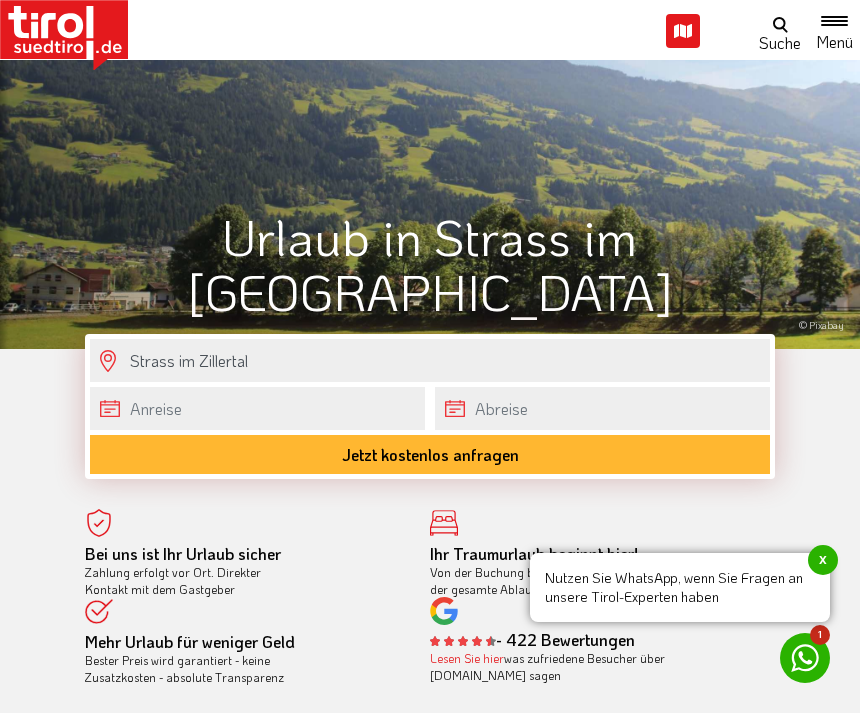 scroll, scrollTop: 501, scrollLeft: 0, axis: vertical 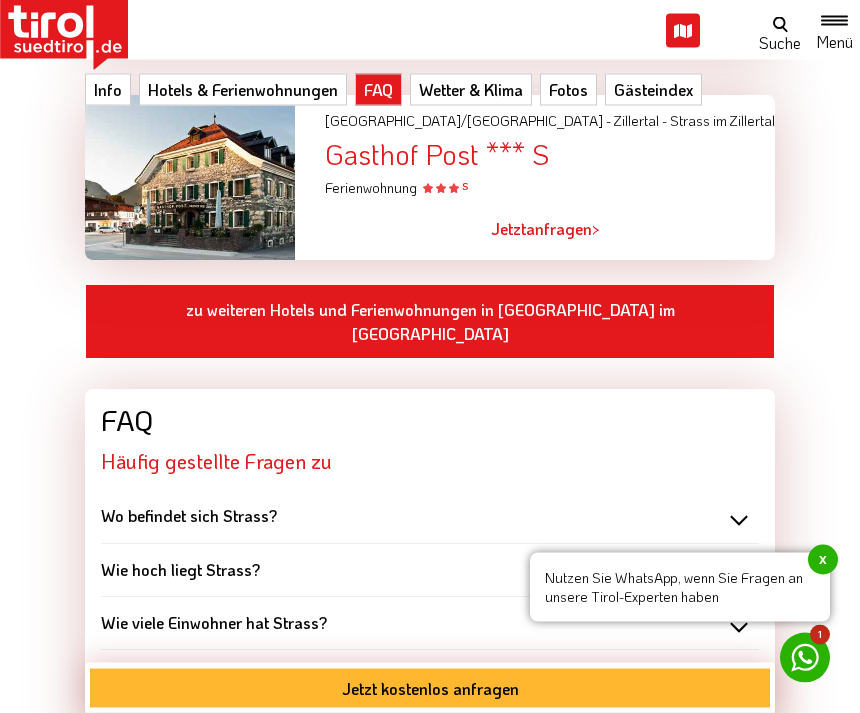 click on "zu weiteren Hotels und Ferienwohnungen in [GEOGRAPHIC_DATA] im [GEOGRAPHIC_DATA]" at bounding box center (430, 323) 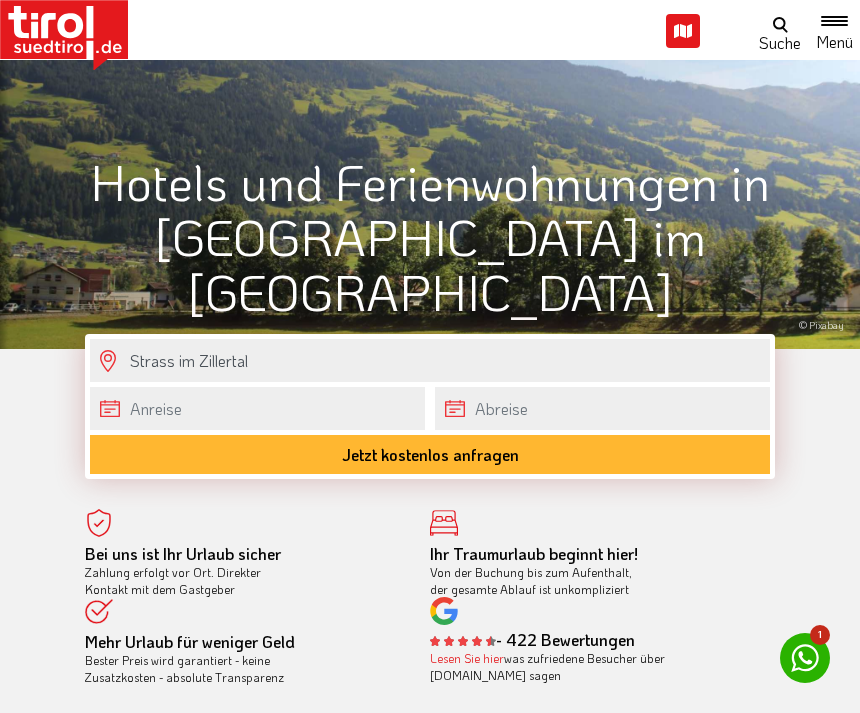 scroll, scrollTop: 0, scrollLeft: 0, axis: both 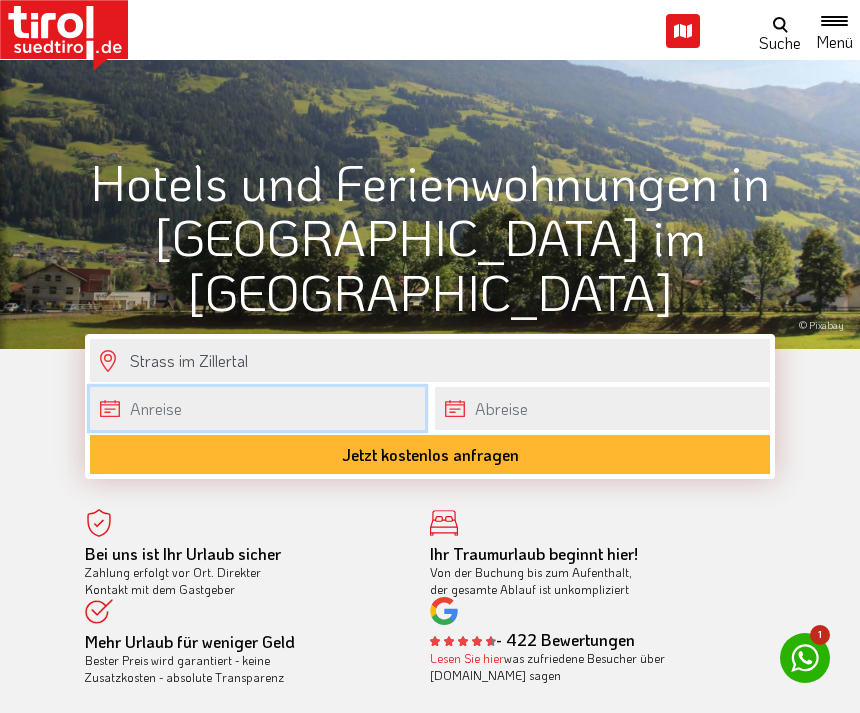 click on "Die Region Tirol  Nordtirol - Südtirol - Osttirol      Tirol/Nordtirol    Tirol/Nordtirol      Achensee      Alpbachtal & Tiroler Seenland      Arlberg      Ferienregion Imst      Ferienregion Reutte      Hall-Wattens      Innsbruck und seine Feriendörfer      Kaiserwinkl      Kitzbühel      Kitzbüheler Alpen      Kufsteinerland      Lechtal      Seefeld      Ötztal      Paznaun Ischgl      Pitztal      Serfaus Fiss Ladis      Silberregion Karwendel      Stubaital      Tannheimer Tal      Tirol West      Tiroler Oberland / Reschenpass      Tiroler Zugspitz Arena      Wilder Kaiser      Wildschönau      Wipptal      Zillertal      Osttirol    Osttirol      Defereggental      Hochpustertal      Lienzer Dolomiten      Nationalparkregion      Südtirol    Südtirol      Ahrntal      Alta Badia      Bozen und Umgebung      Dolomiten      Eisacktal      Gröden / Val Gardena" at bounding box center (430, 356) 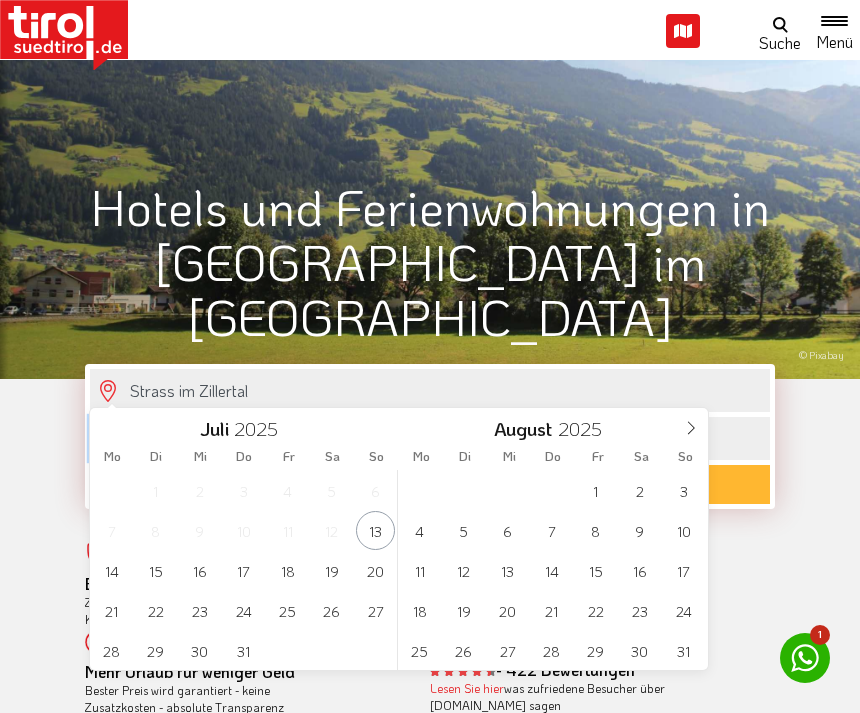scroll, scrollTop: 21, scrollLeft: 0, axis: vertical 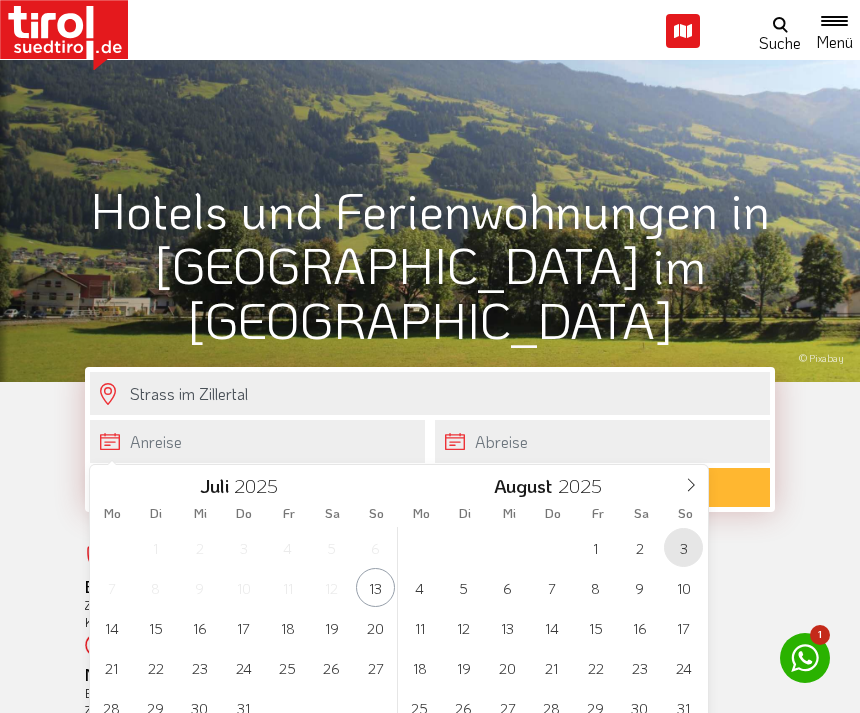 click on "3" at bounding box center (683, 547) 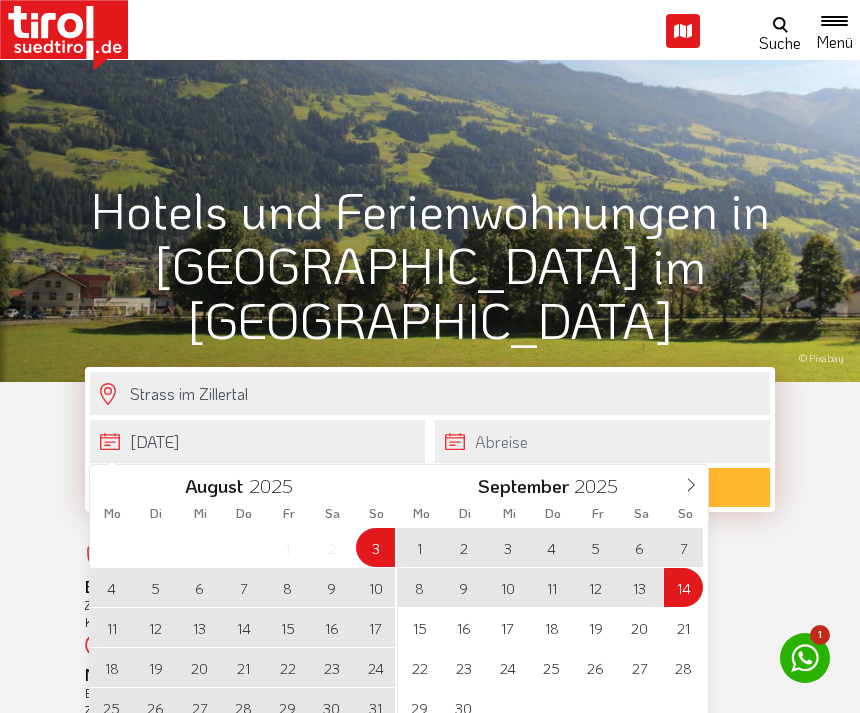 click on "14" at bounding box center (683, 587) 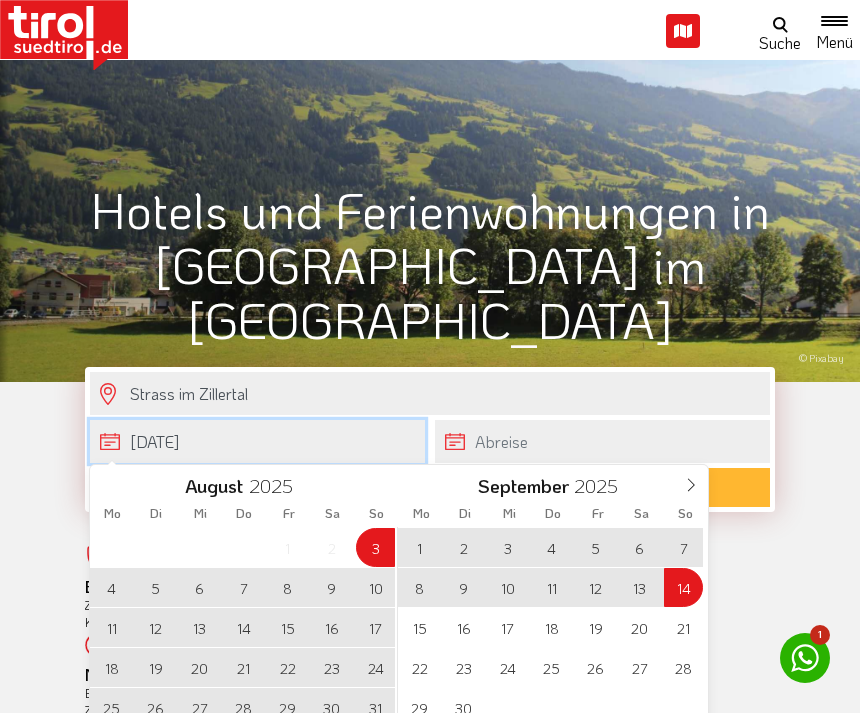 type on "03-08-2025" 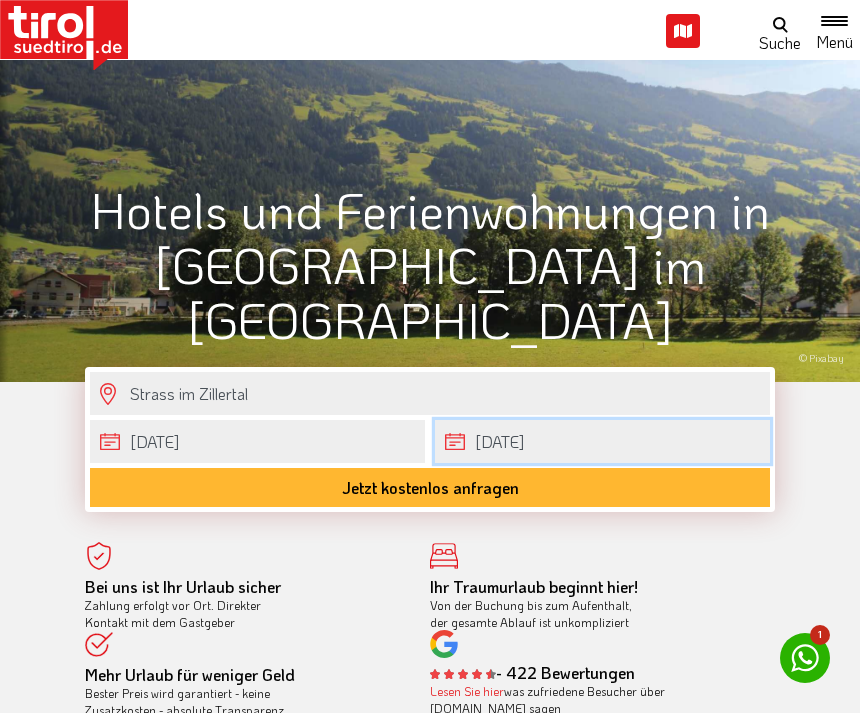 click on "14-09-2025" at bounding box center (602, 441) 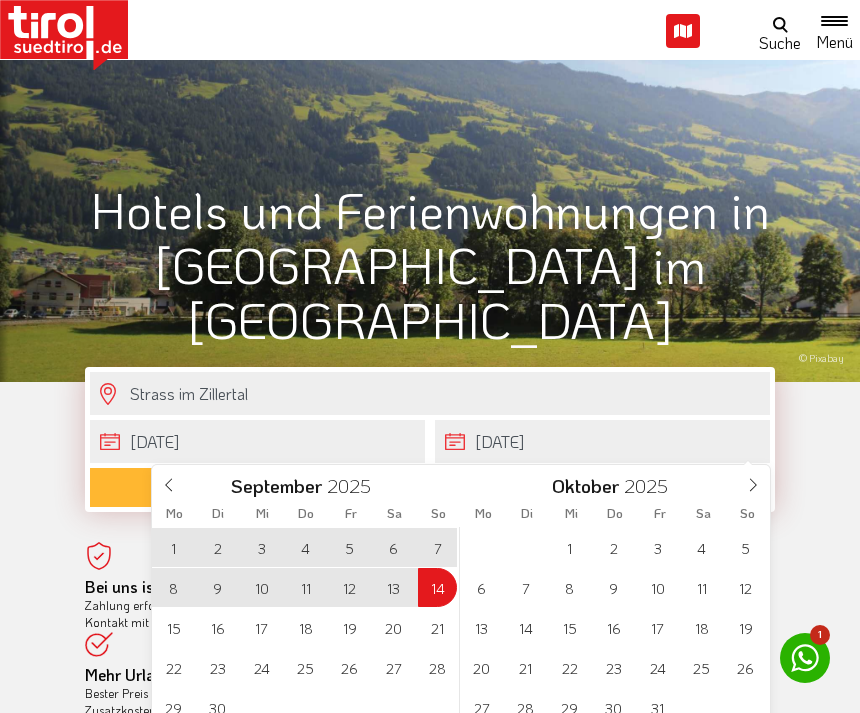 click 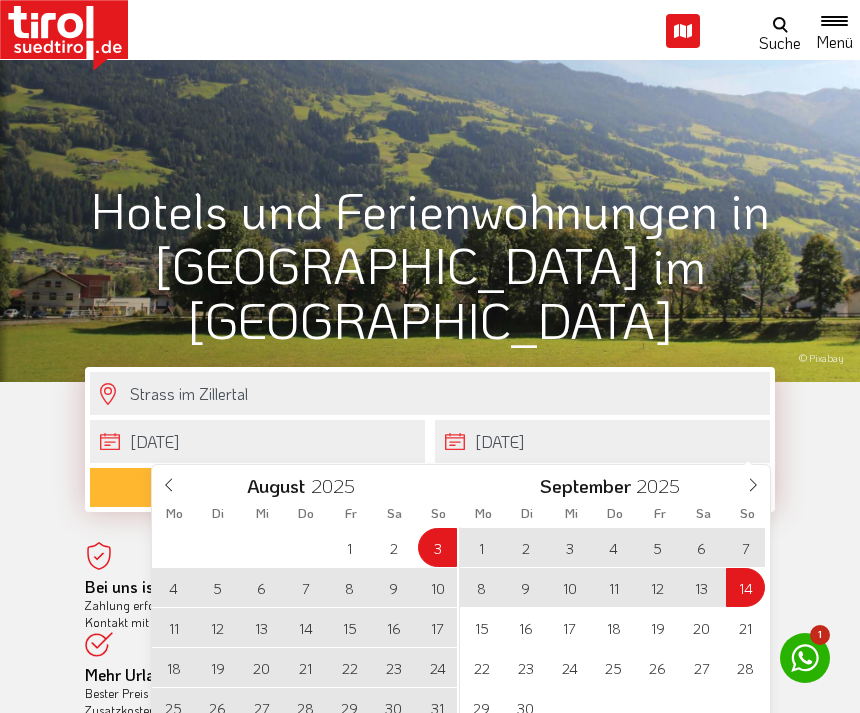 click on "10" at bounding box center [437, 587] 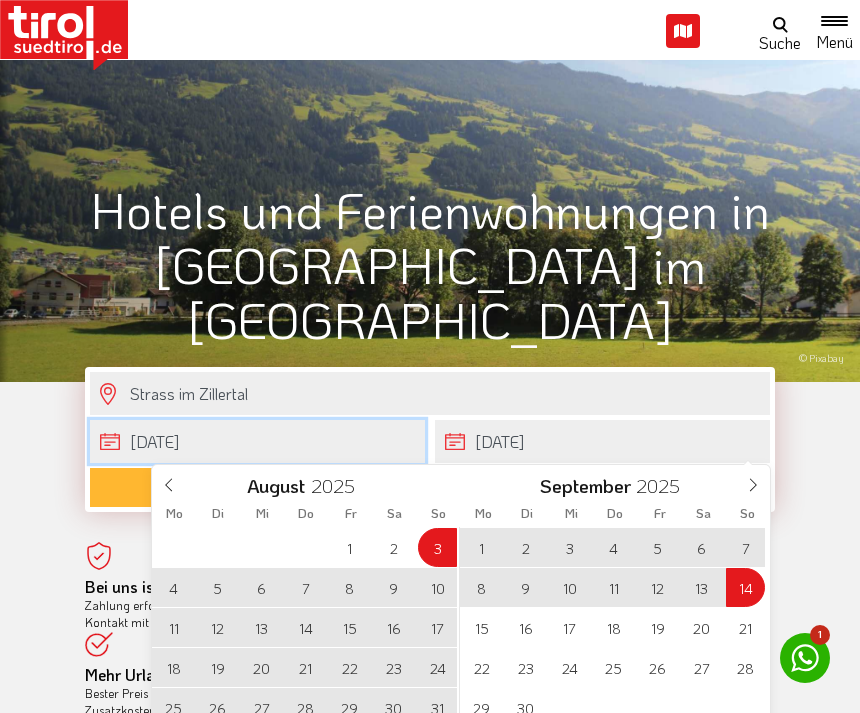 type on "[DATE]" 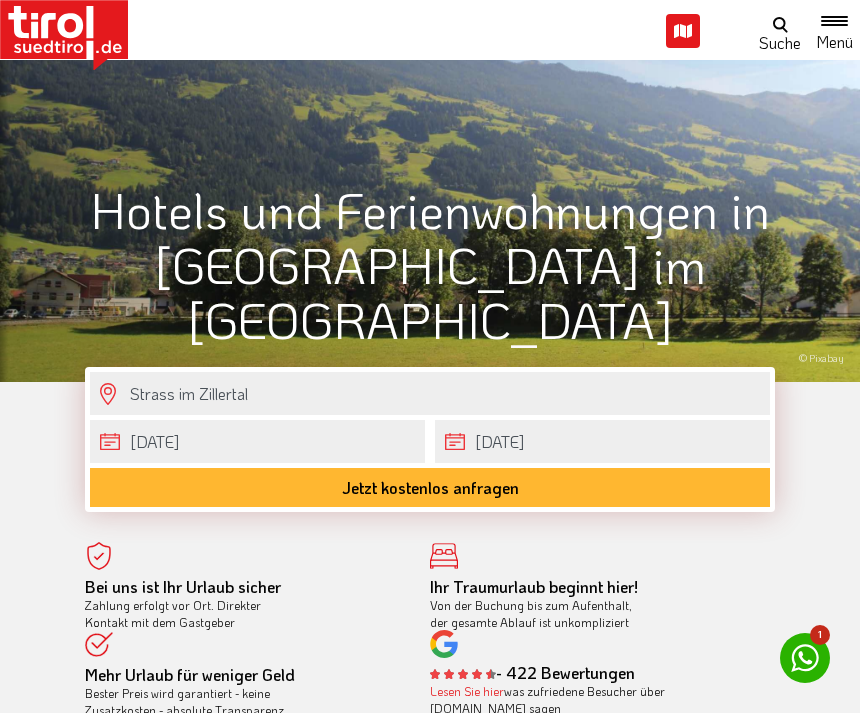 click on "Jetzt kostenlos anfragen" at bounding box center (430, 487) 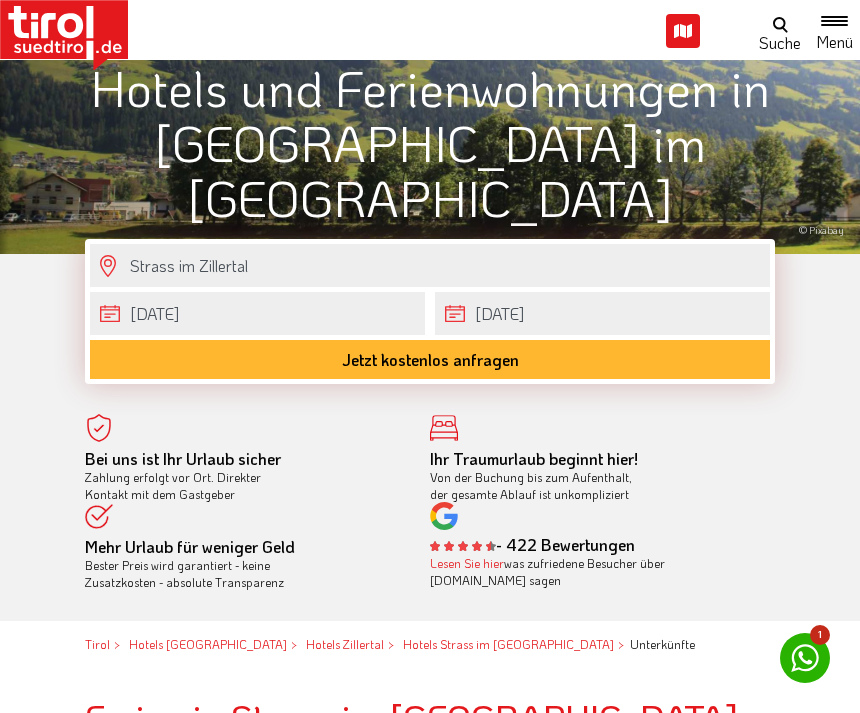click on "Hotels Zillertal" at bounding box center (345, 644) 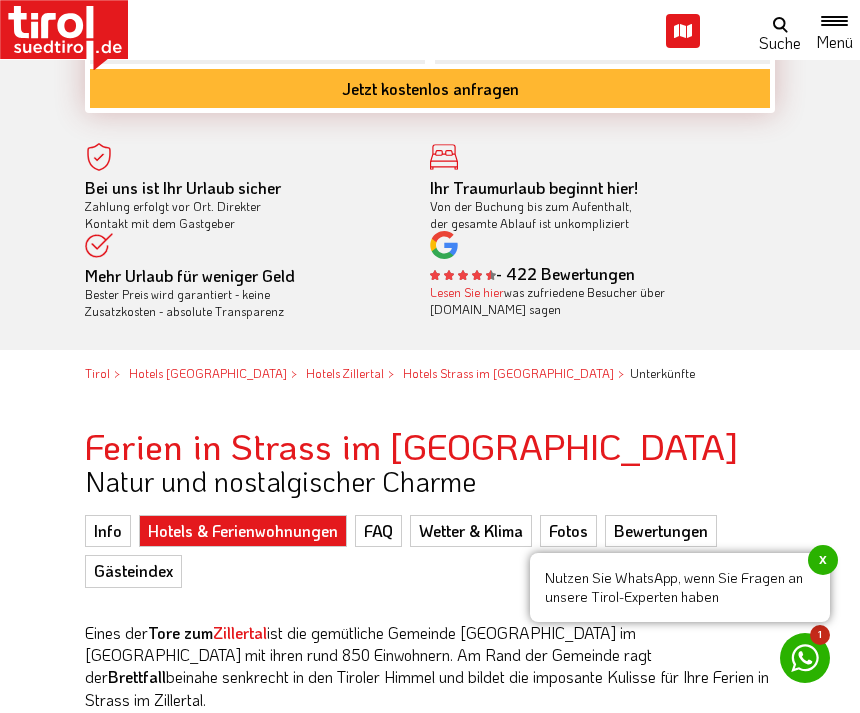 scroll, scrollTop: 419, scrollLeft: 0, axis: vertical 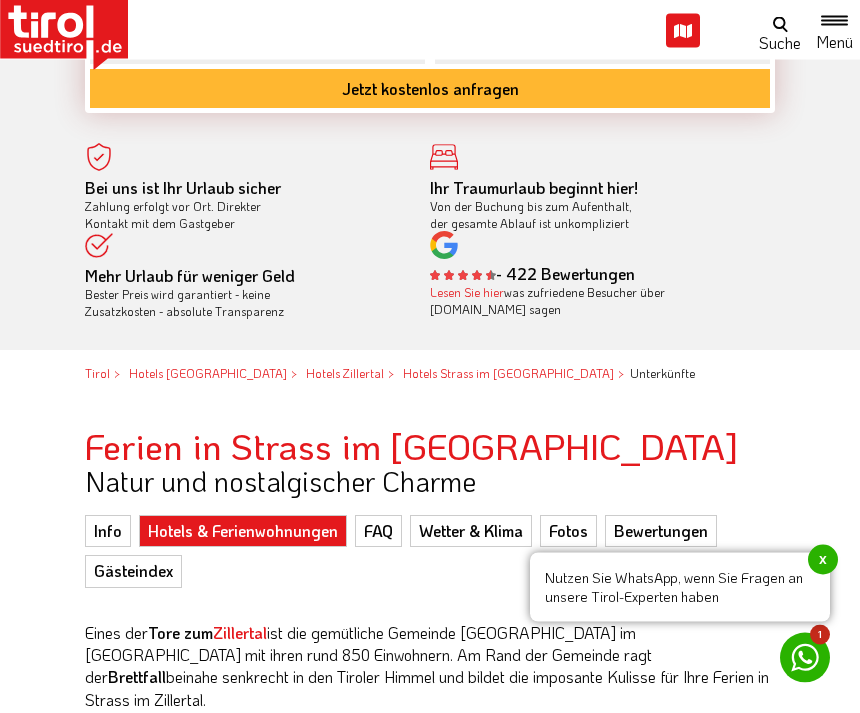 click on "Hotels Zillertal" at bounding box center [345, 374] 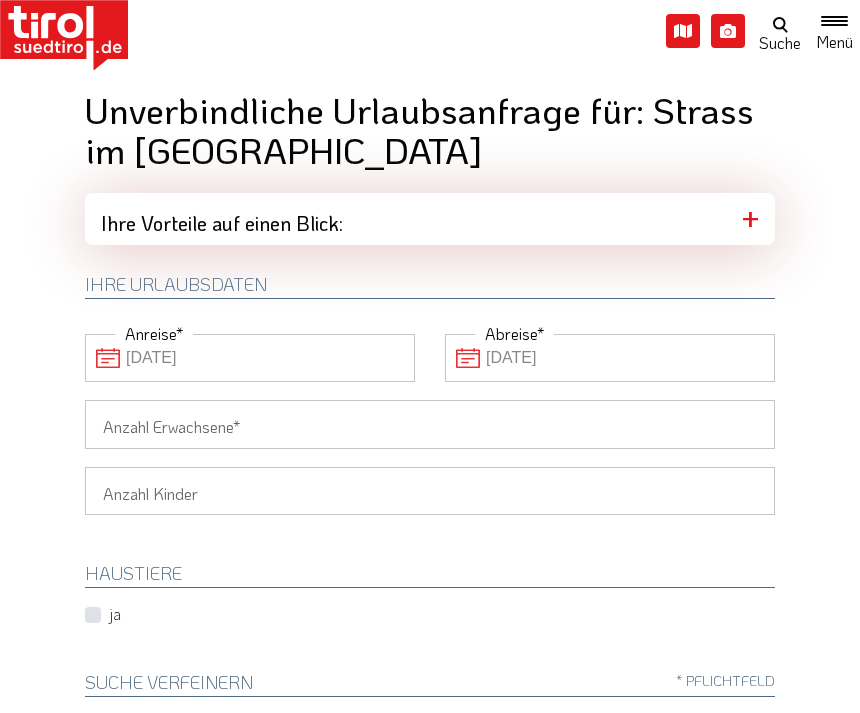 scroll, scrollTop: 0, scrollLeft: 0, axis: both 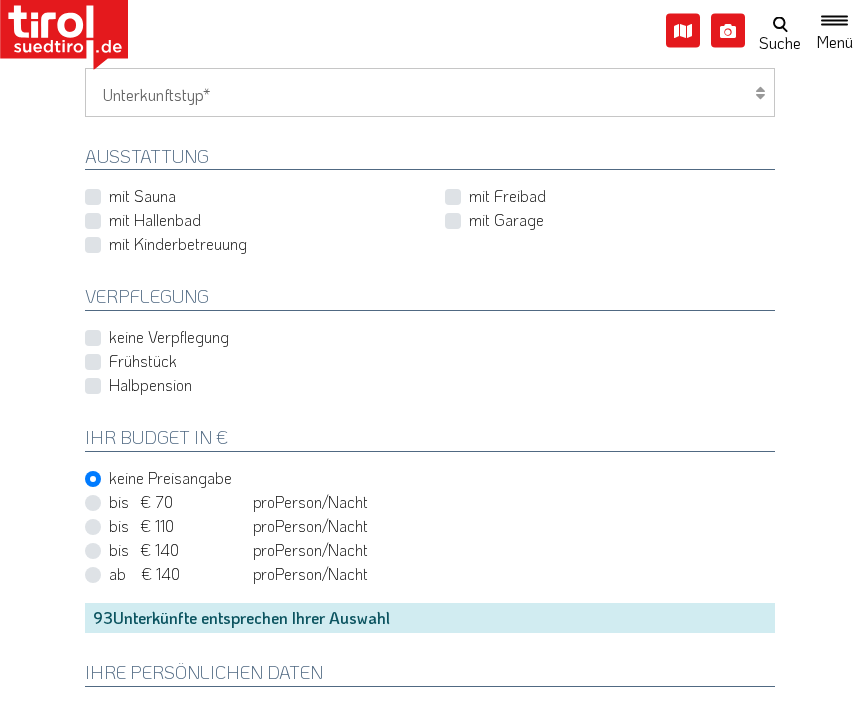 click on "mit Freibad" at bounding box center [507, 197] 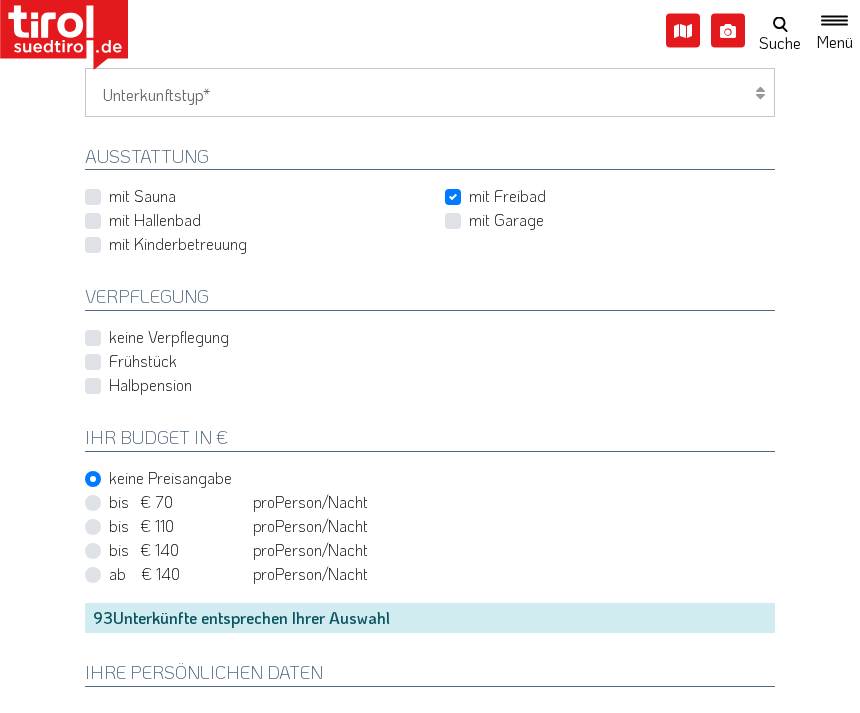 scroll, scrollTop: 715, scrollLeft: 0, axis: vertical 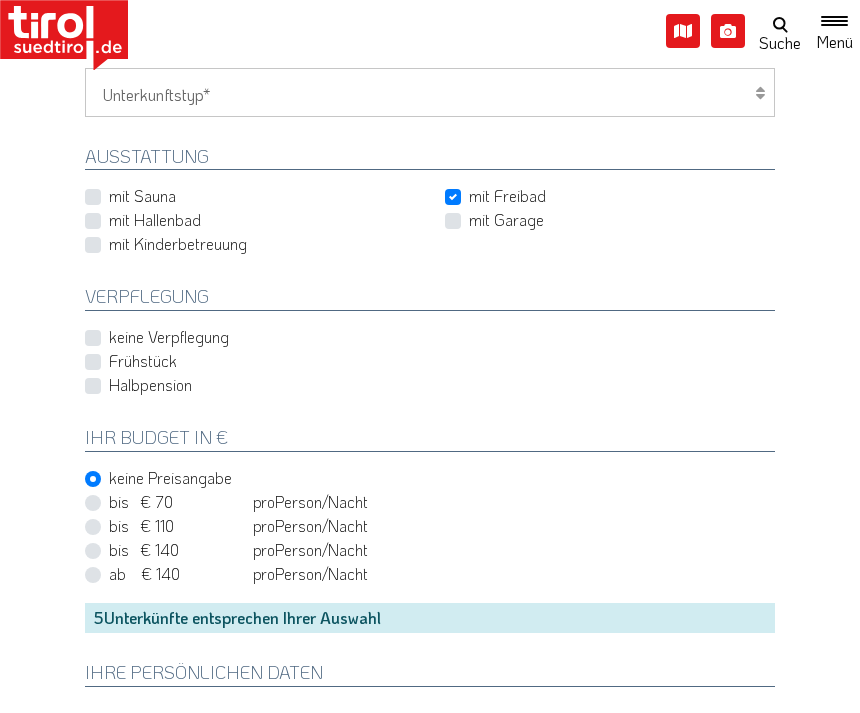 click on "Frühstück" at bounding box center [143, 361] 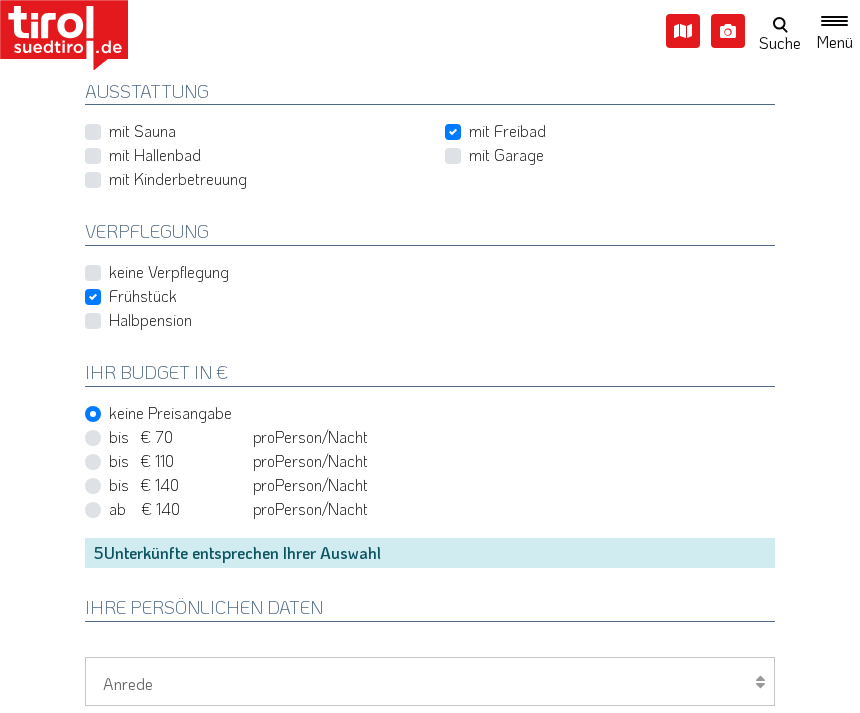 scroll, scrollTop: 807, scrollLeft: 0, axis: vertical 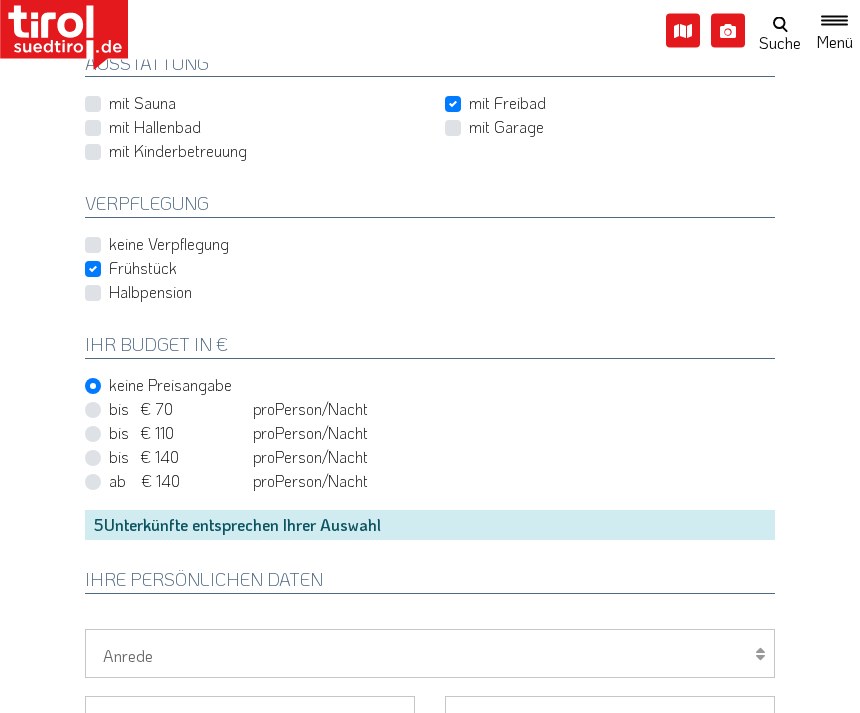 click on "5  Unterkünfte entsprechen Ihrer Auswahl" at bounding box center (430, 526) 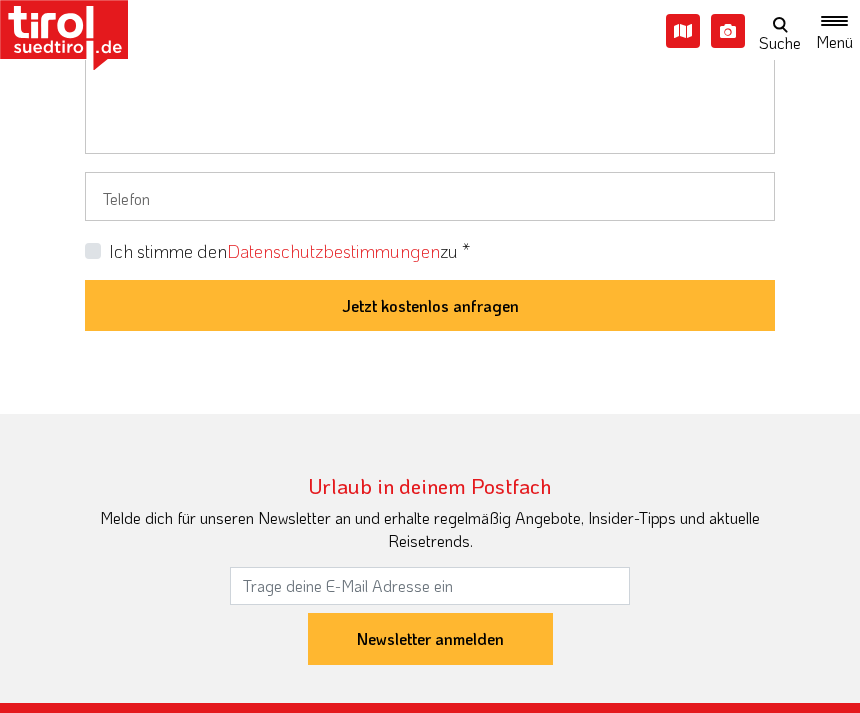 click on "Jetzt kostenlos anfragen" at bounding box center (430, 306) 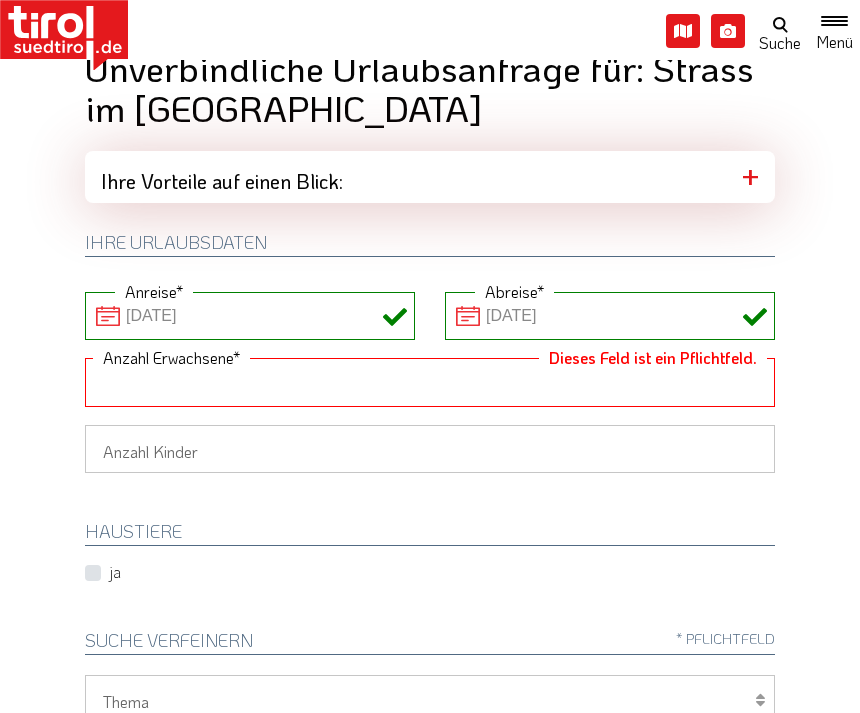 scroll, scrollTop: 0, scrollLeft: 0, axis: both 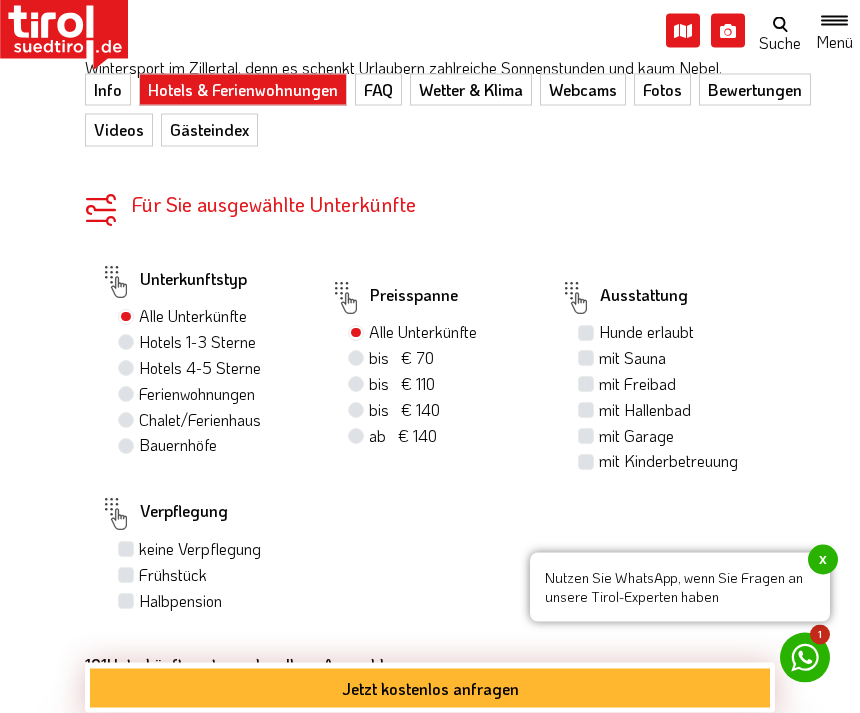 click on "Hotels 4-5 Sterne" at bounding box center (200, 369) 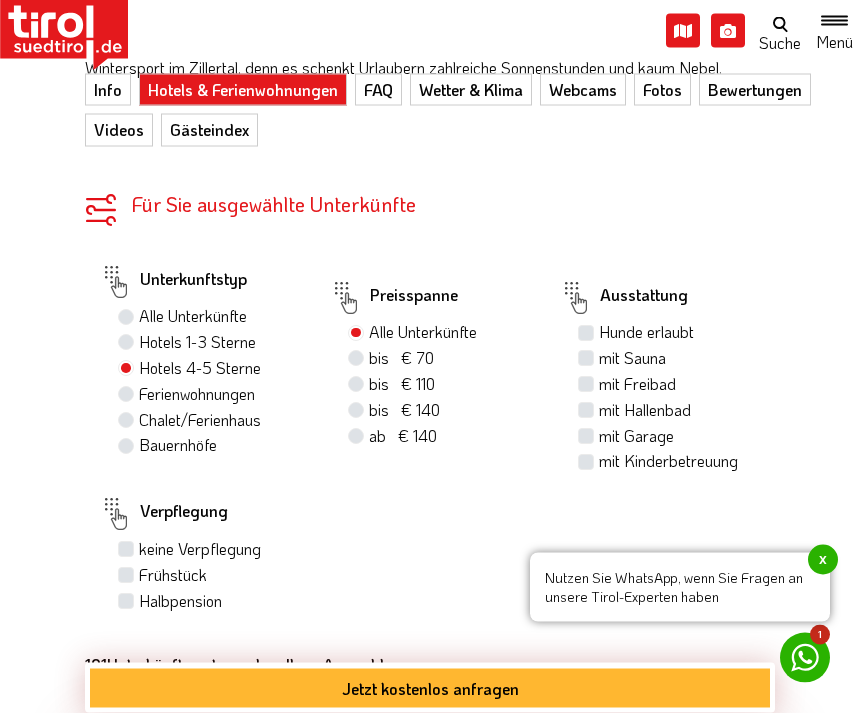 scroll, scrollTop: 1104, scrollLeft: 0, axis: vertical 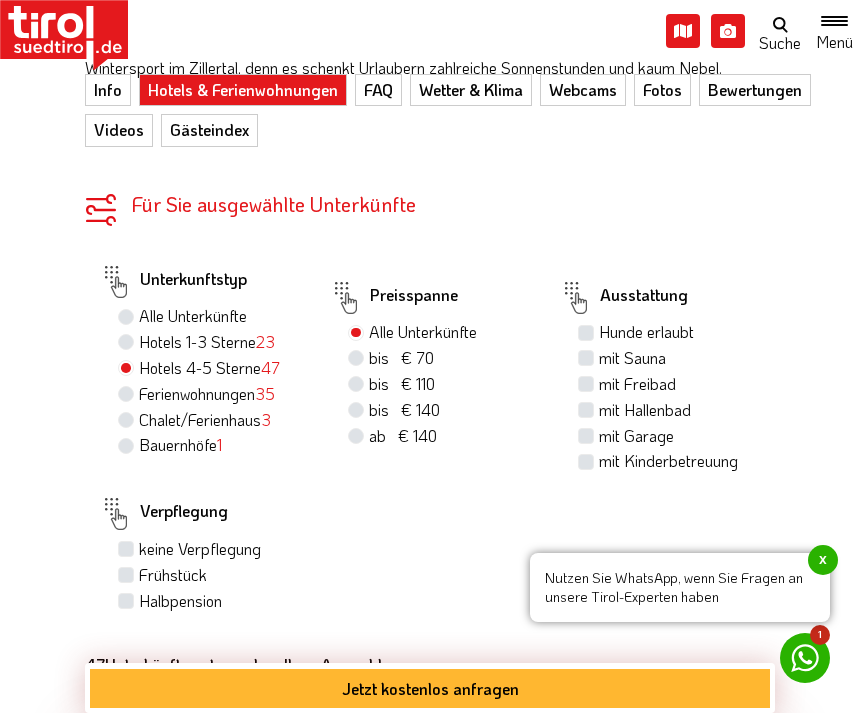 click on "mit Freibad" at bounding box center (637, 384) 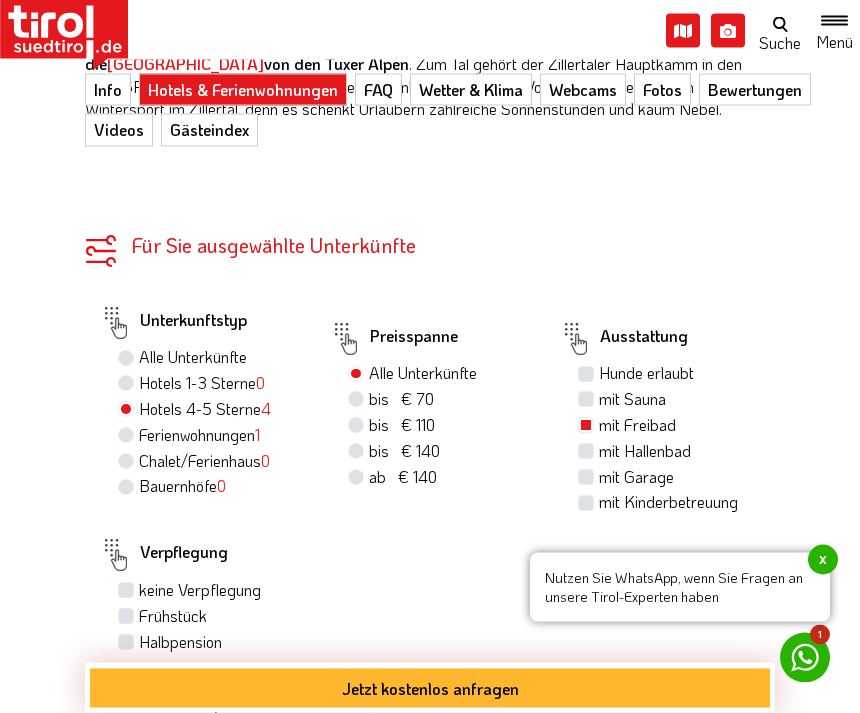scroll, scrollTop: 1127, scrollLeft: 0, axis: vertical 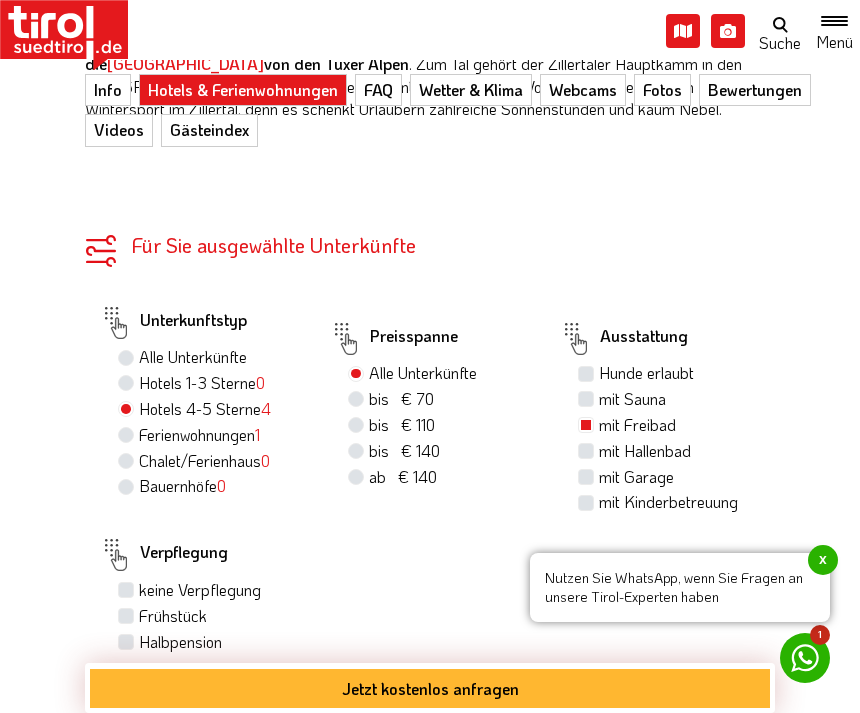 click on "Frühstück" at bounding box center (173, 616) 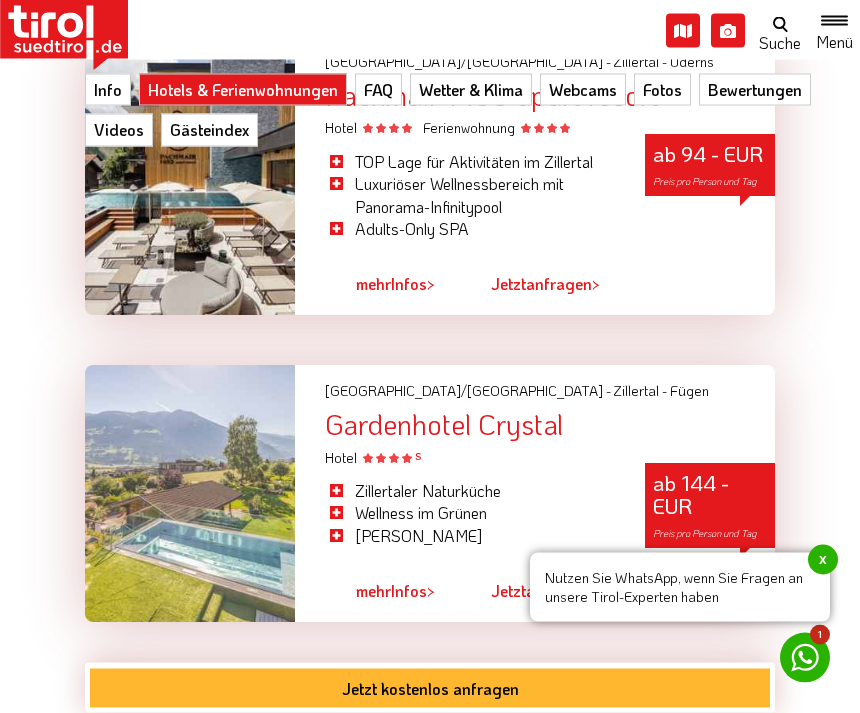 scroll, scrollTop: 2494, scrollLeft: 0, axis: vertical 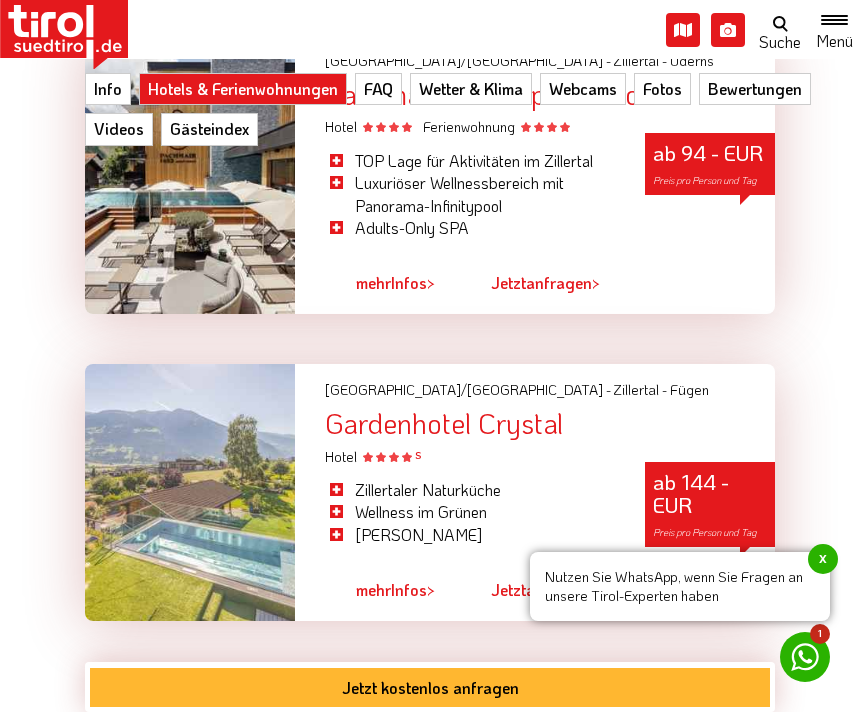 click at bounding box center [190, 493] 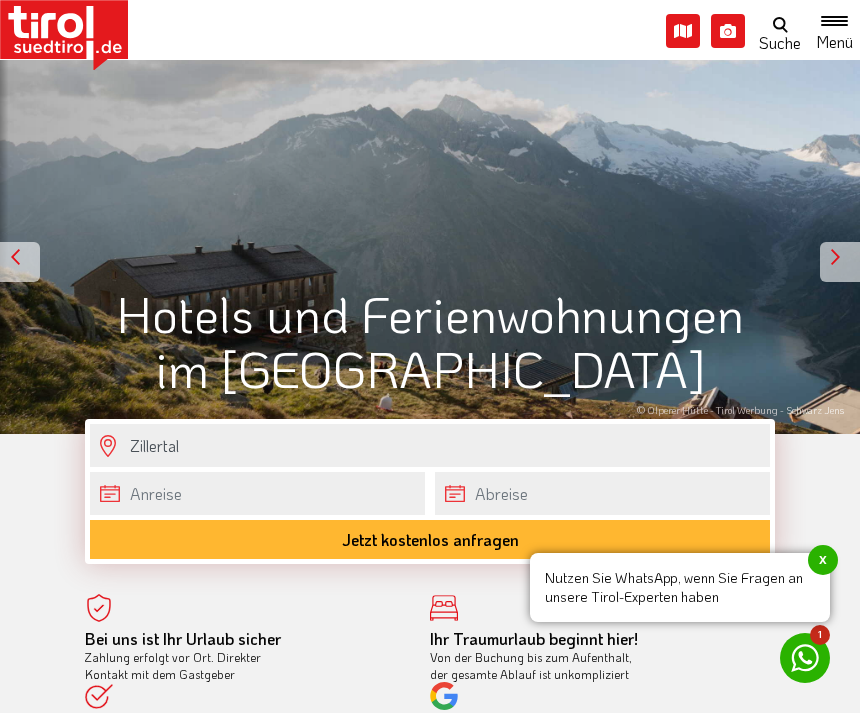 click on "© Olperer Hütte - Tirol Werbung - Schwarz Jens" at bounding box center (430, 242) 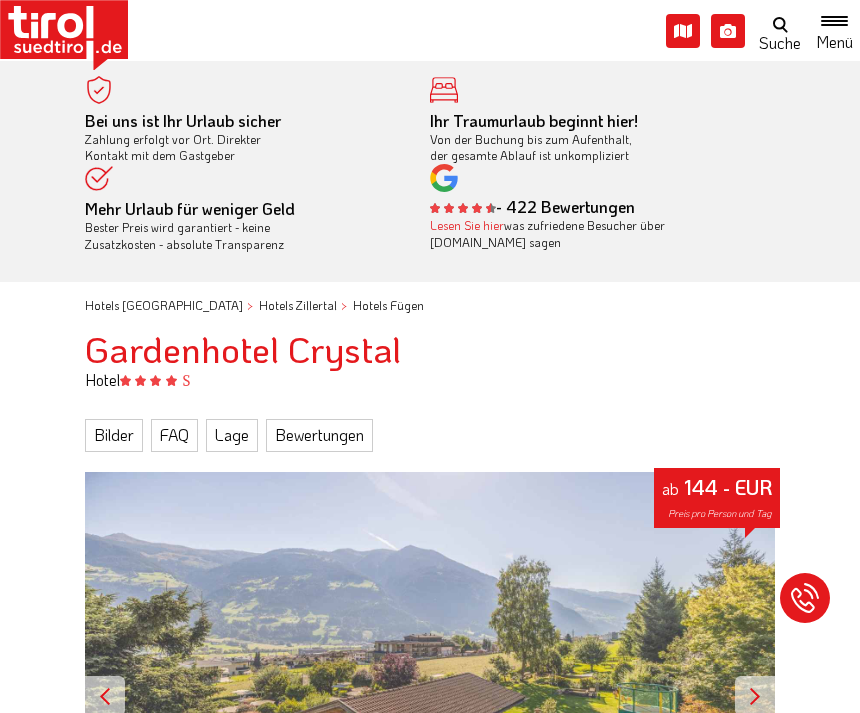 scroll, scrollTop: 0, scrollLeft: 0, axis: both 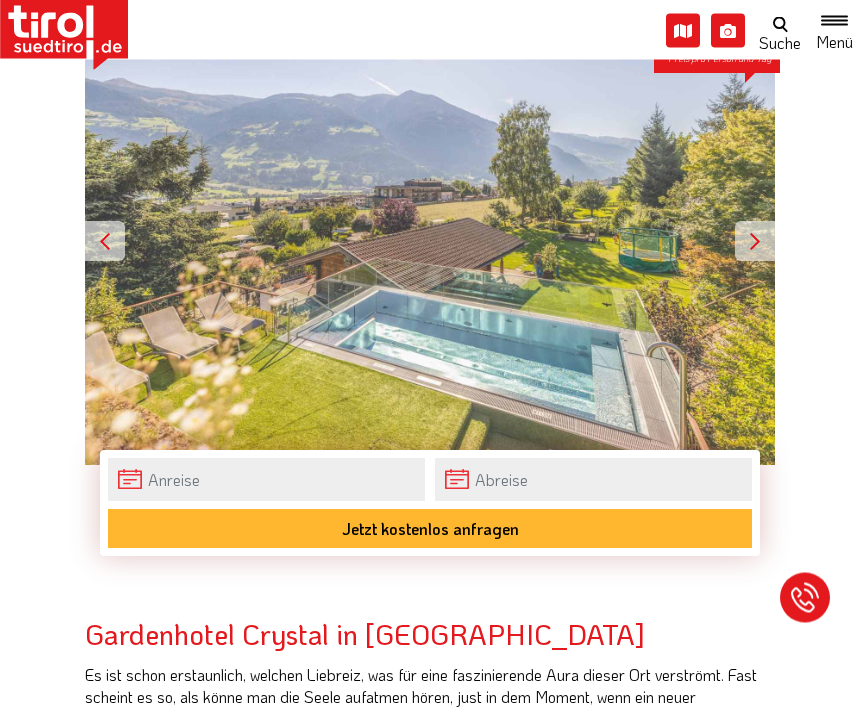 click at bounding box center [755, 242] 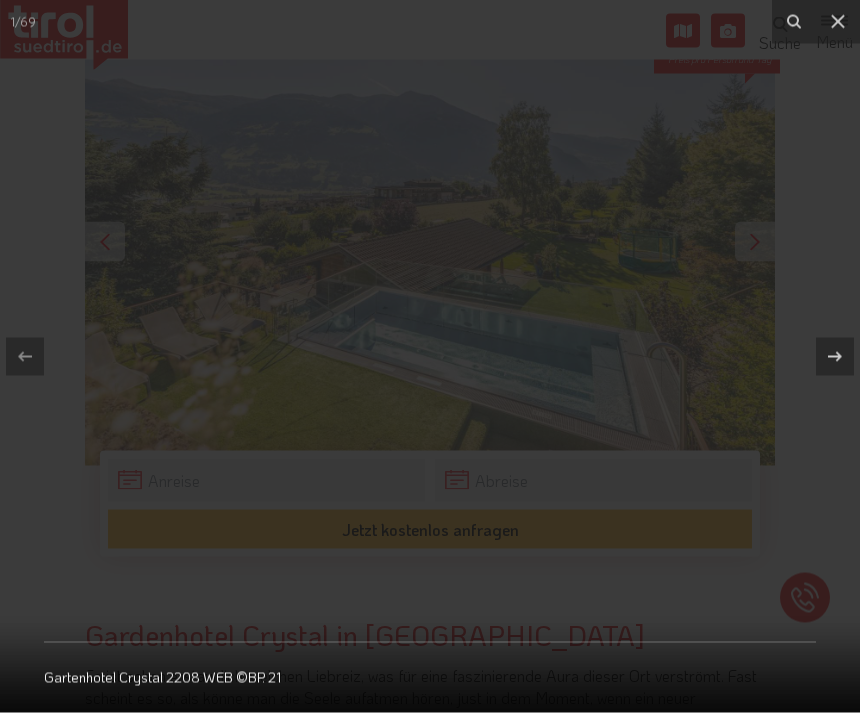 scroll, scrollTop: 455, scrollLeft: 0, axis: vertical 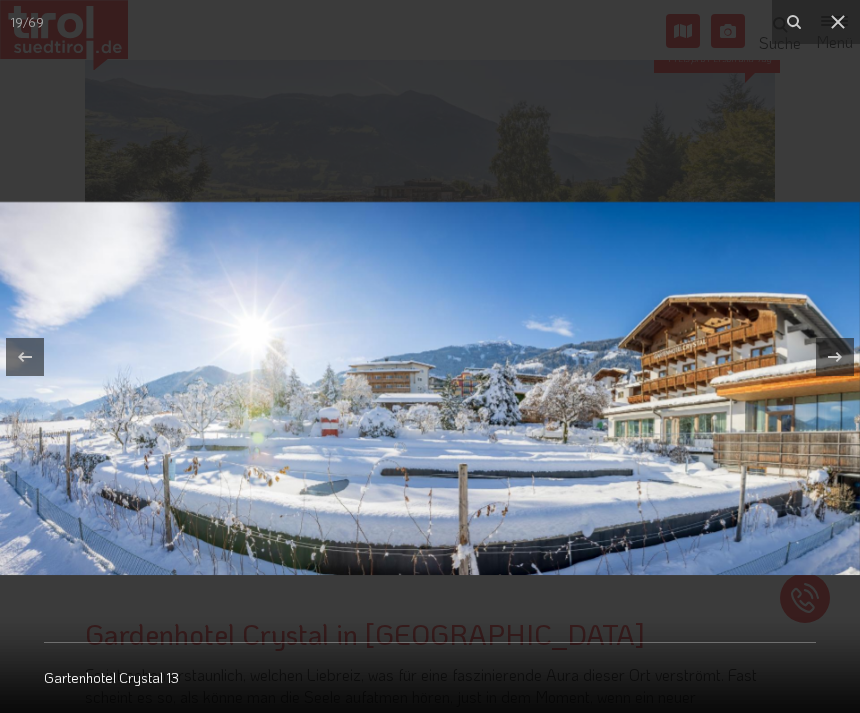click 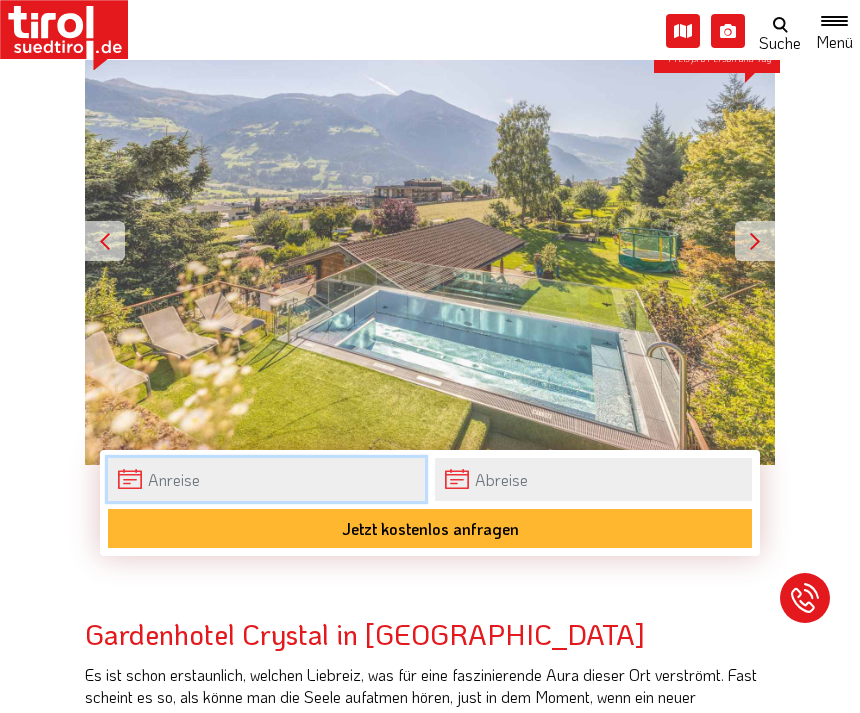 click at bounding box center (266, 479) 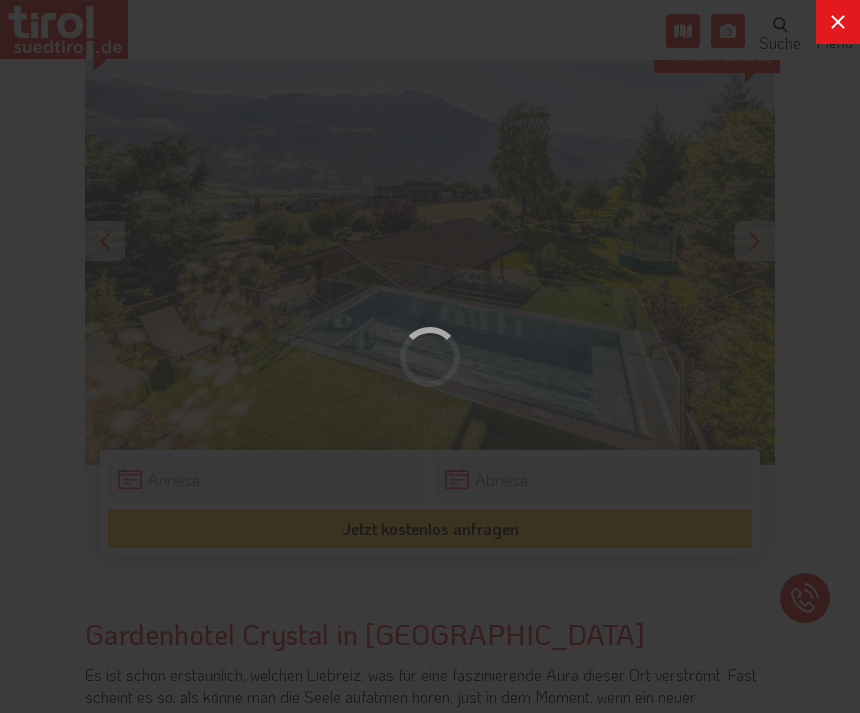 scroll, scrollTop: 0, scrollLeft: 0, axis: both 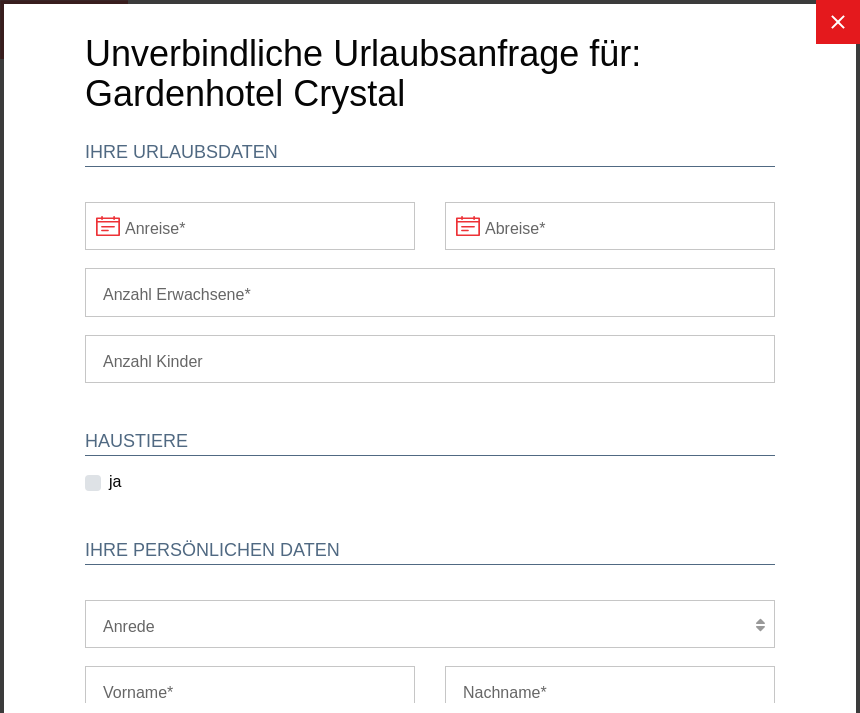 click on "Anreise" at bounding box center [250, 226] 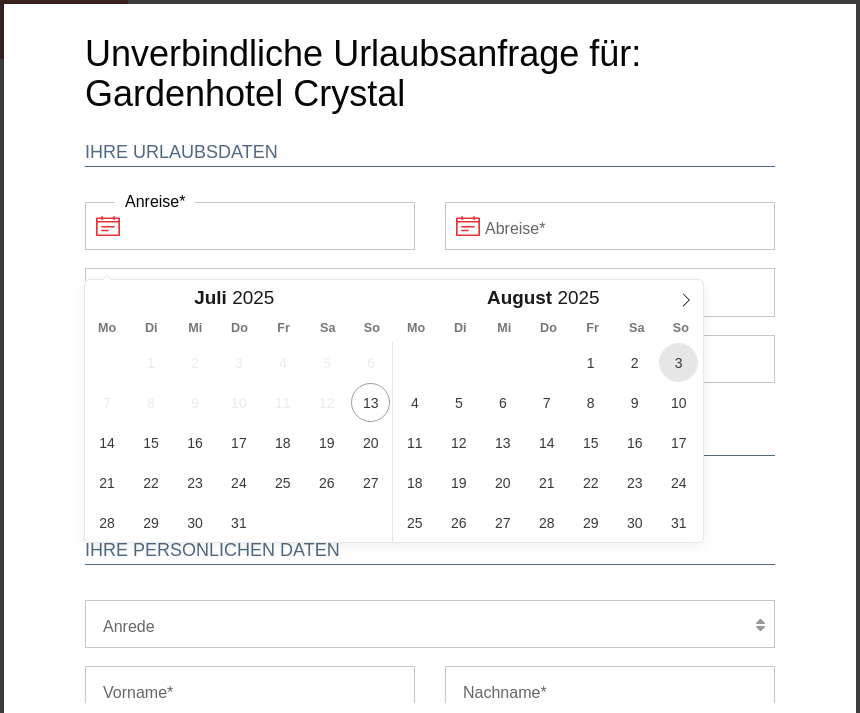 click on "3" at bounding box center [678, 362] 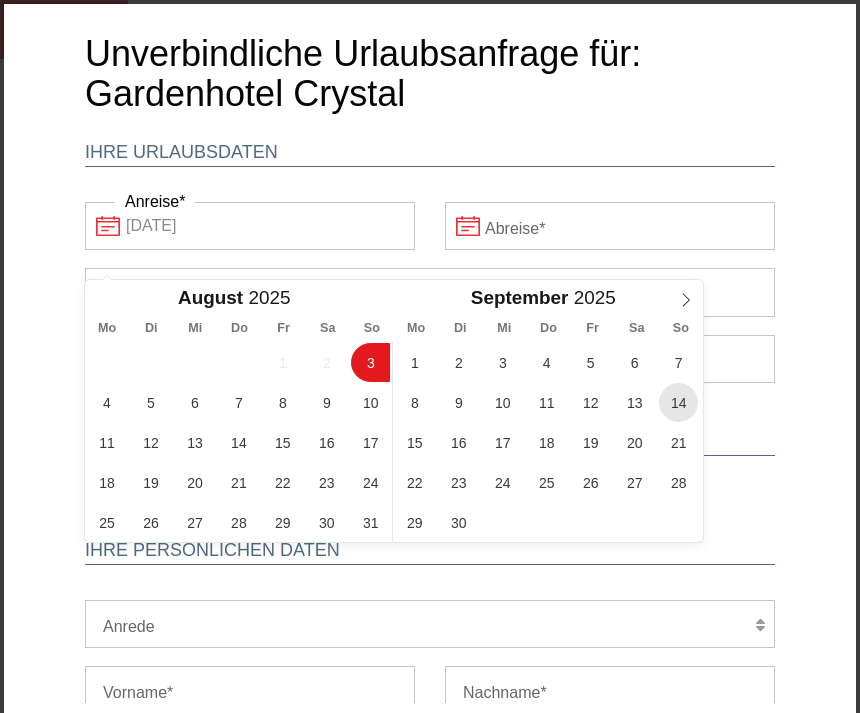 click on "14" at bounding box center (678, 402) 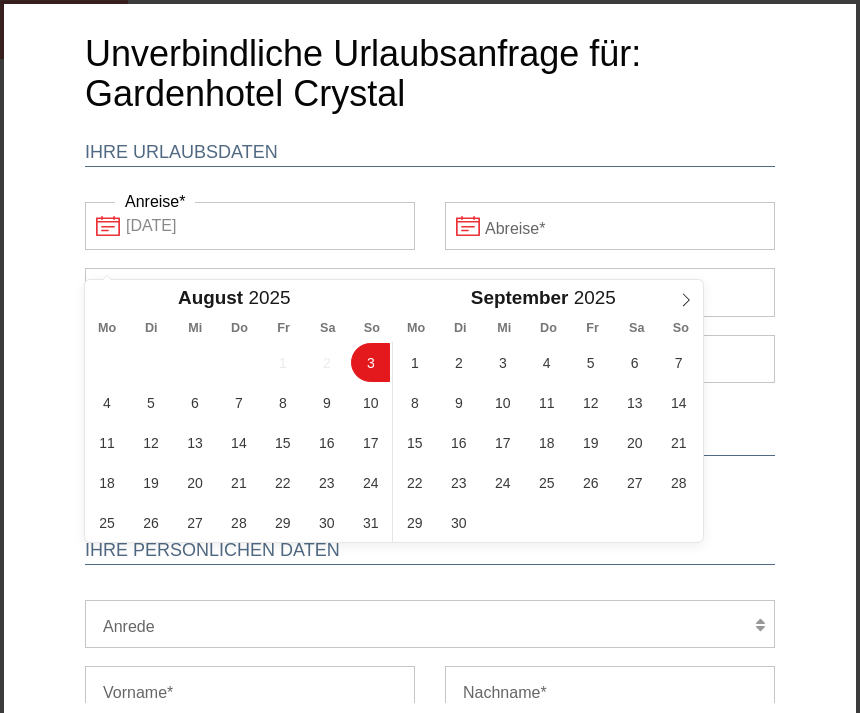 type on "03-08-2025" 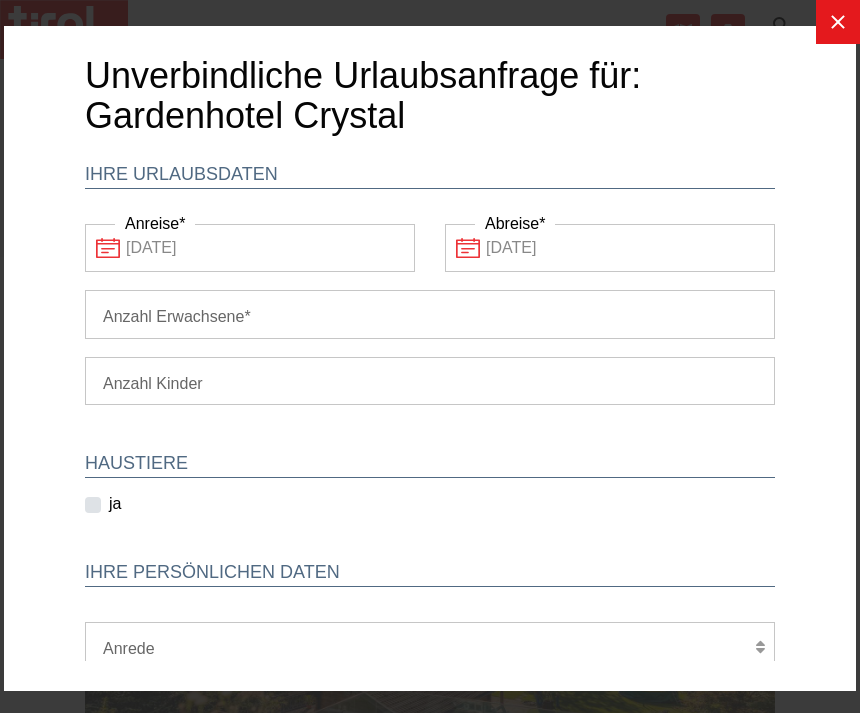scroll, scrollTop: 0, scrollLeft: 0, axis: both 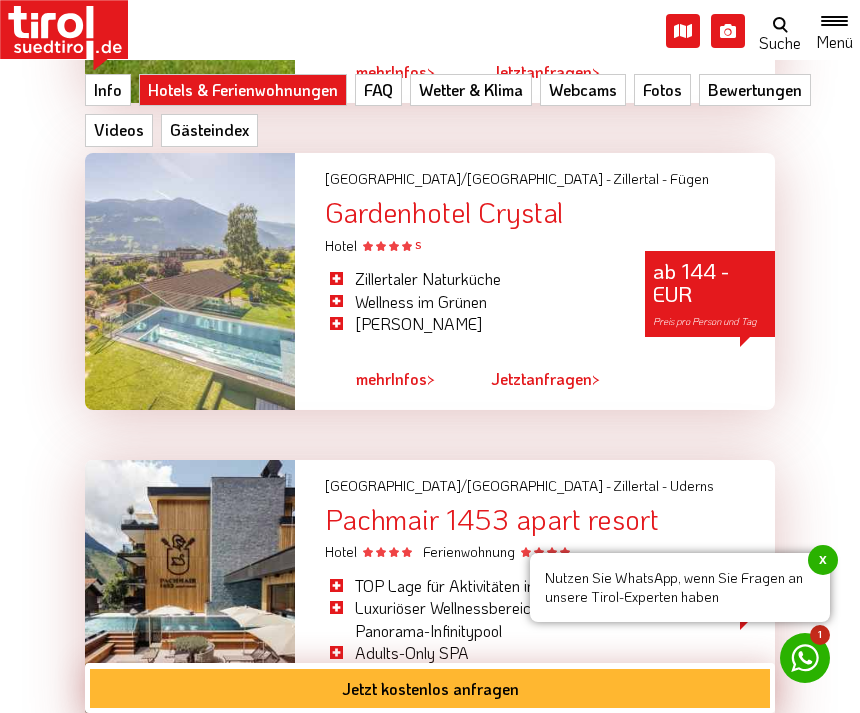 click at bounding box center [190, 281] 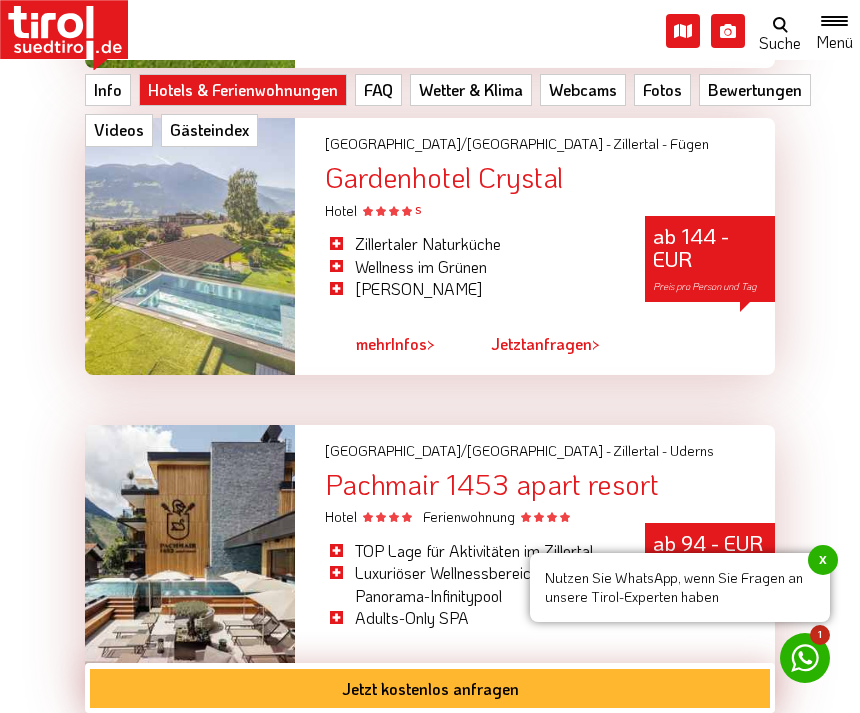 scroll, scrollTop: 2839, scrollLeft: 0, axis: vertical 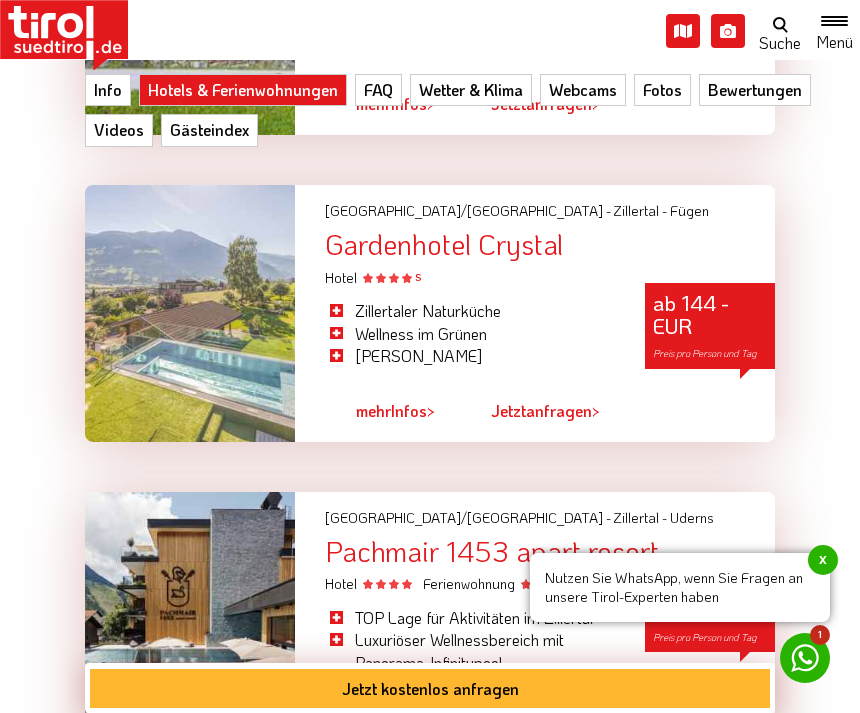 click at bounding box center (190, 631) 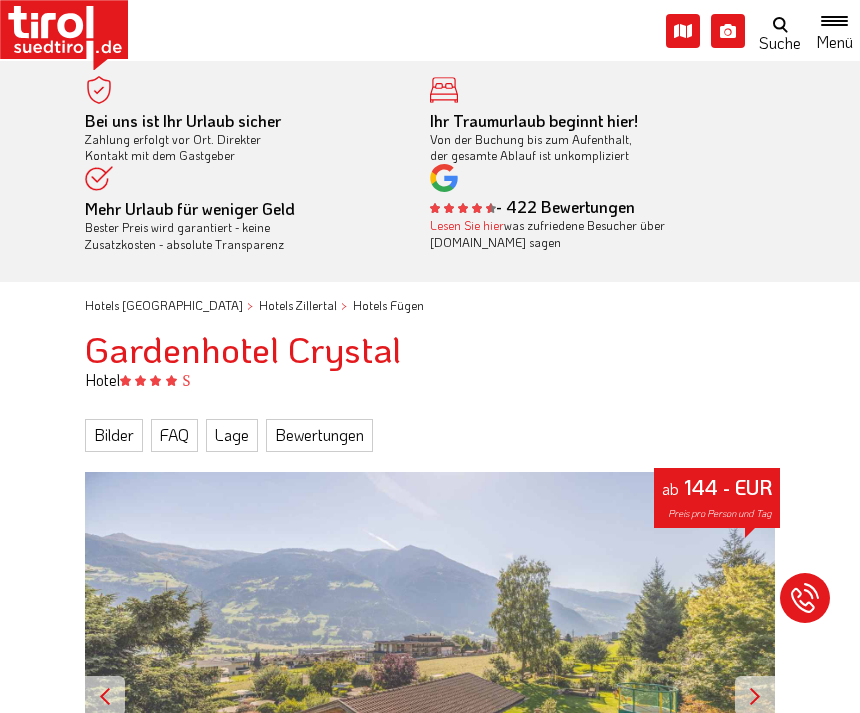 scroll, scrollTop: 0, scrollLeft: 0, axis: both 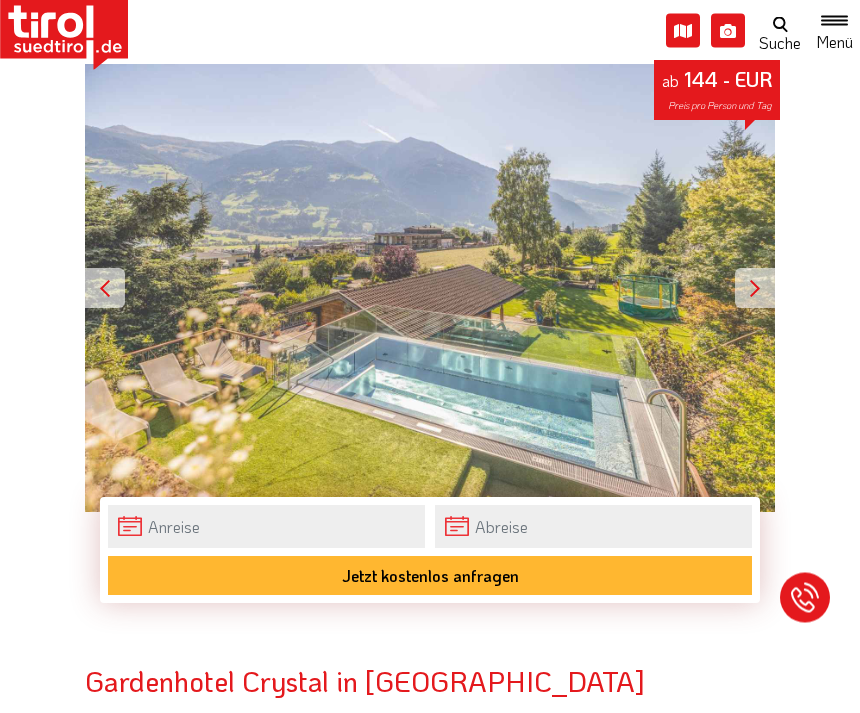 click at bounding box center [755, 289] 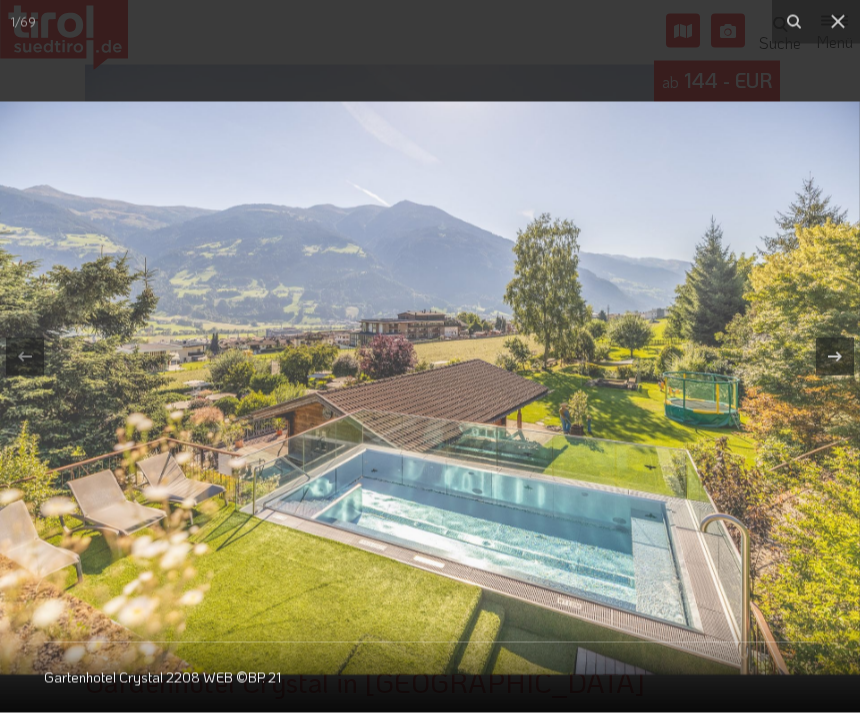 scroll, scrollTop: 408, scrollLeft: 0, axis: vertical 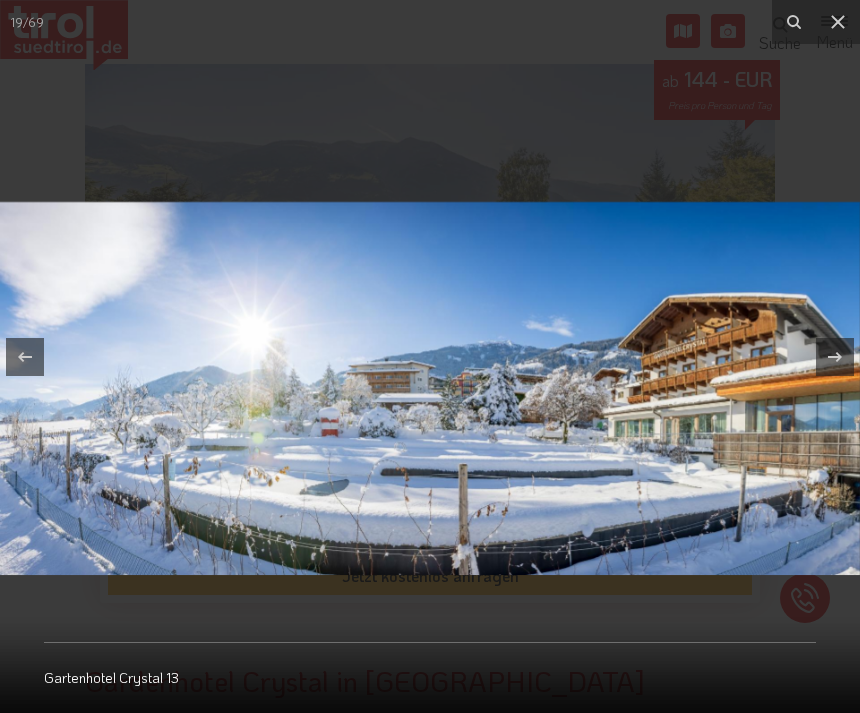 click 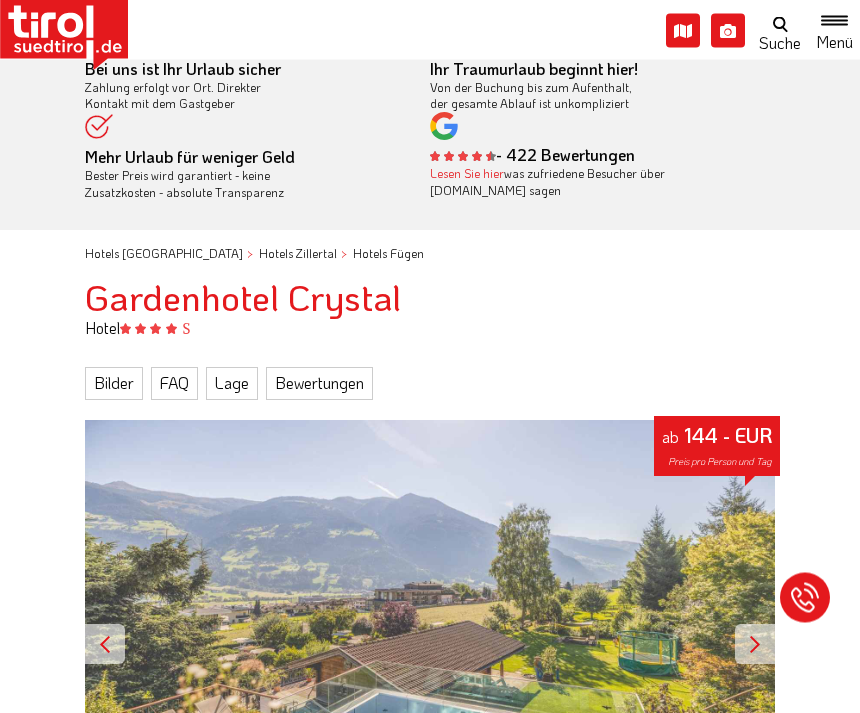 scroll, scrollTop: 0, scrollLeft: 0, axis: both 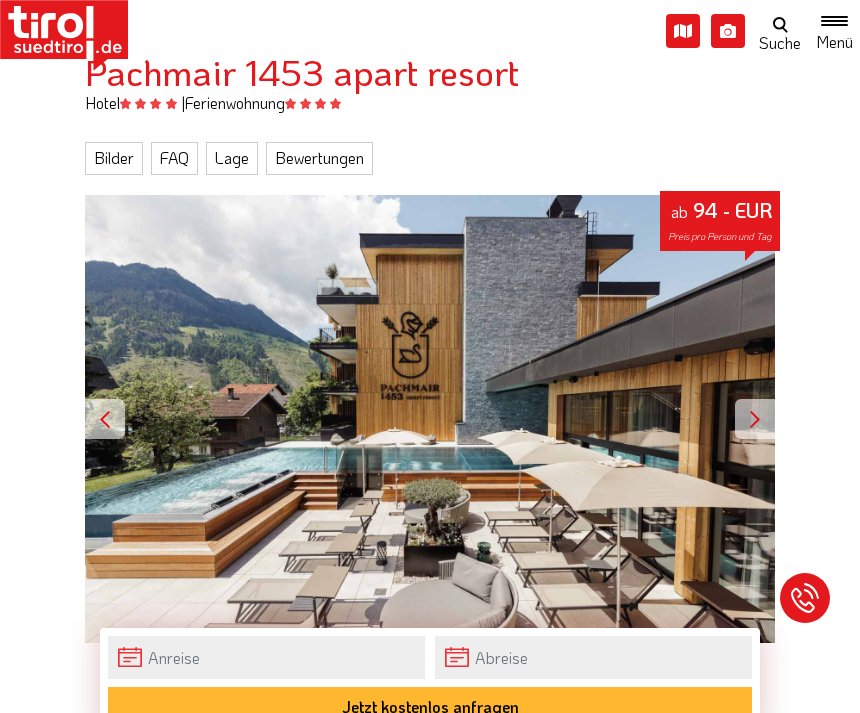 click at bounding box center (755, 419) 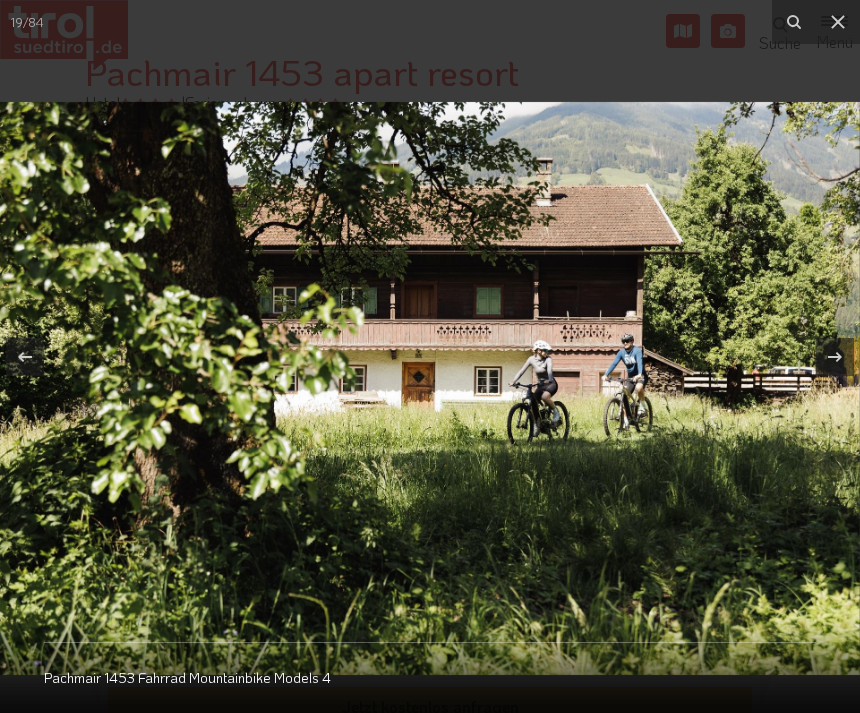 click 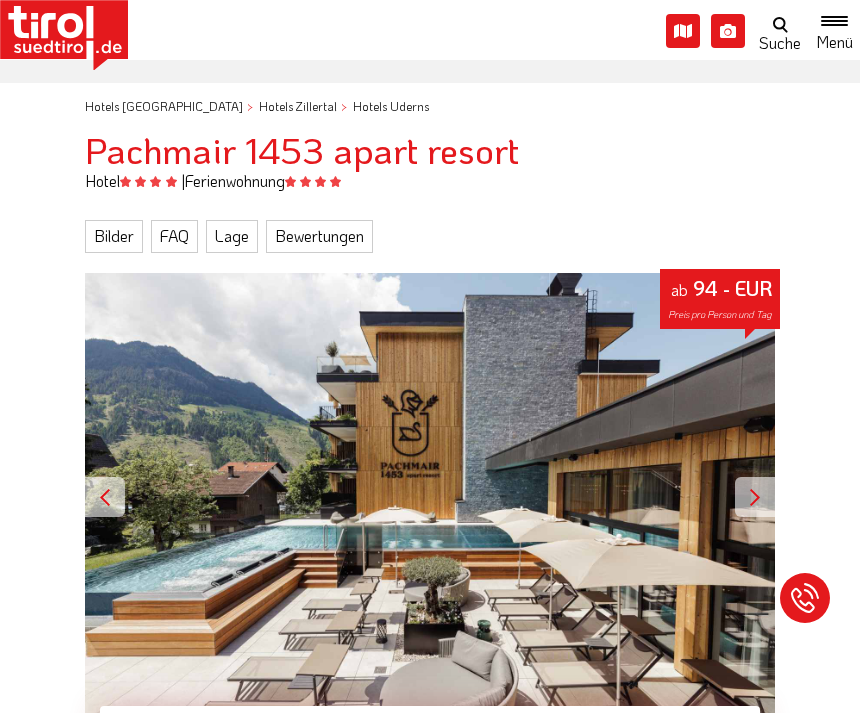 scroll, scrollTop: 0, scrollLeft: 0, axis: both 